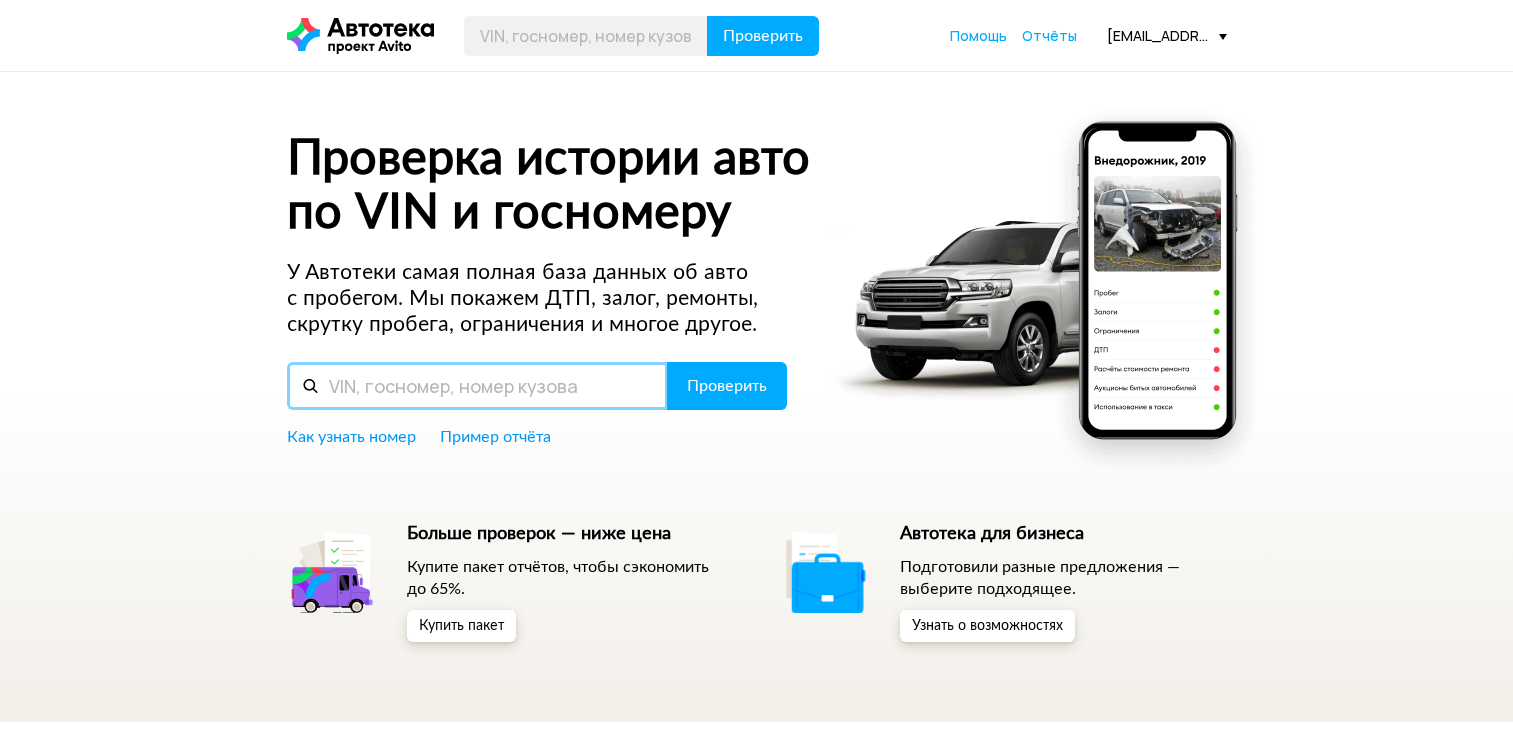 scroll, scrollTop: 0, scrollLeft: 0, axis: both 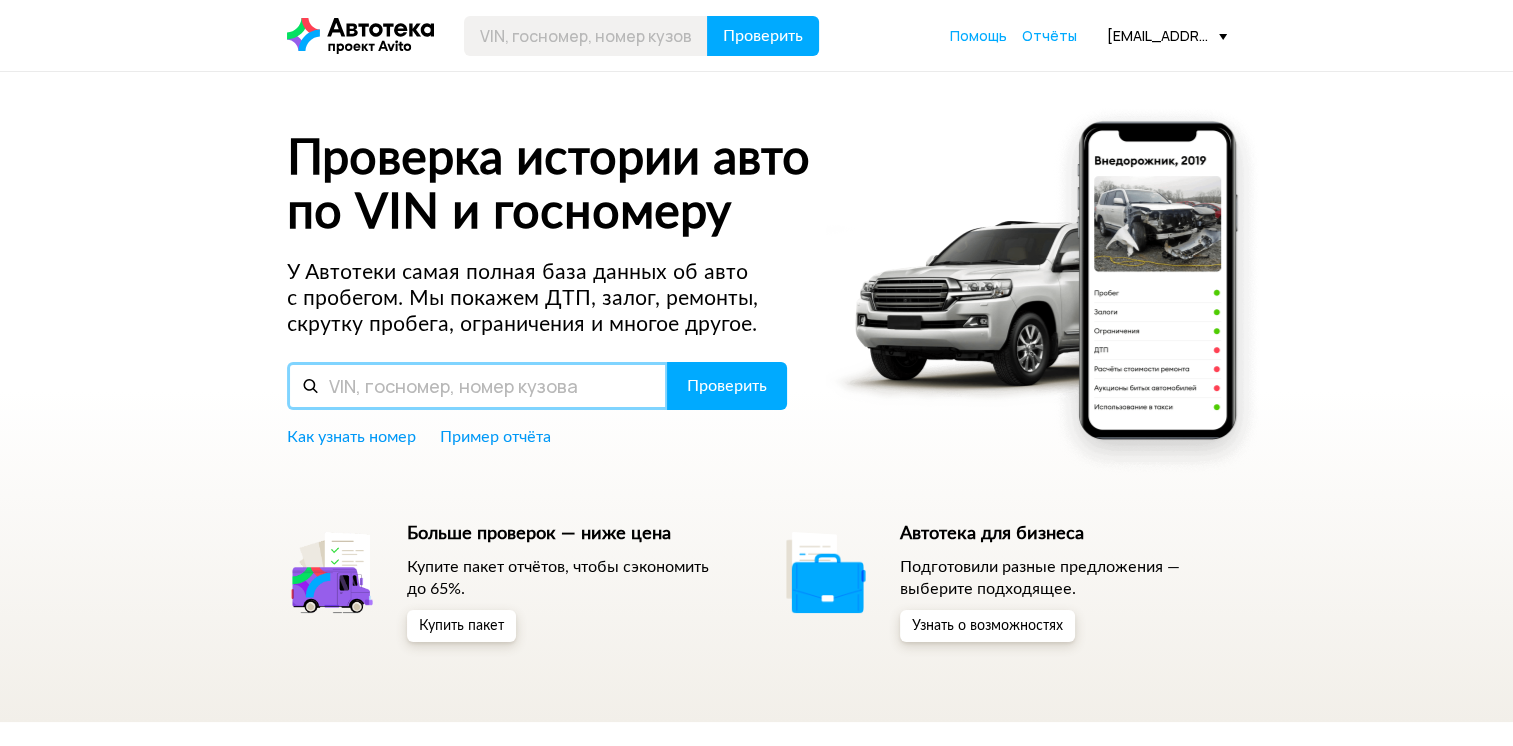 paste on "L6T7852D0RD027632" 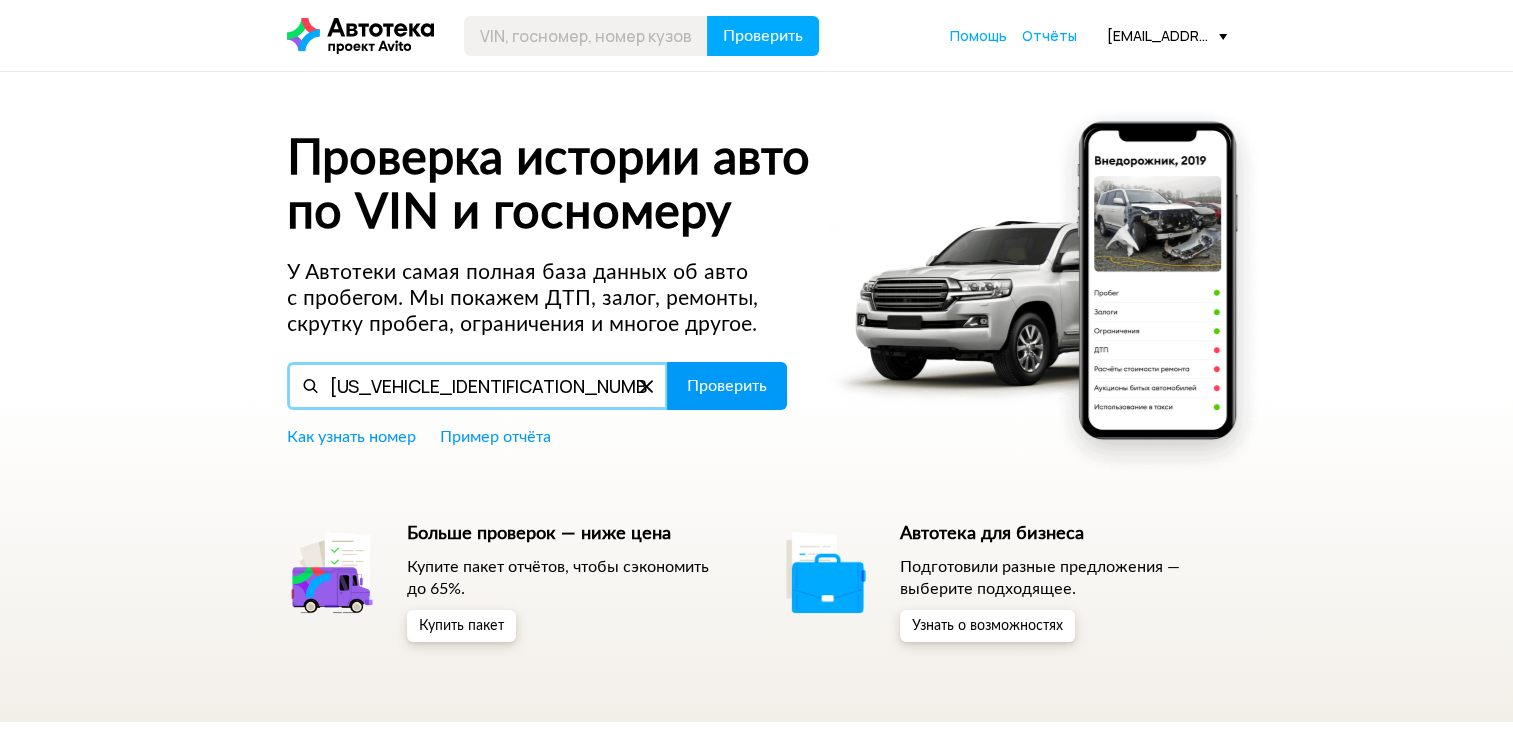 type on "L6T7852D0RD027632" 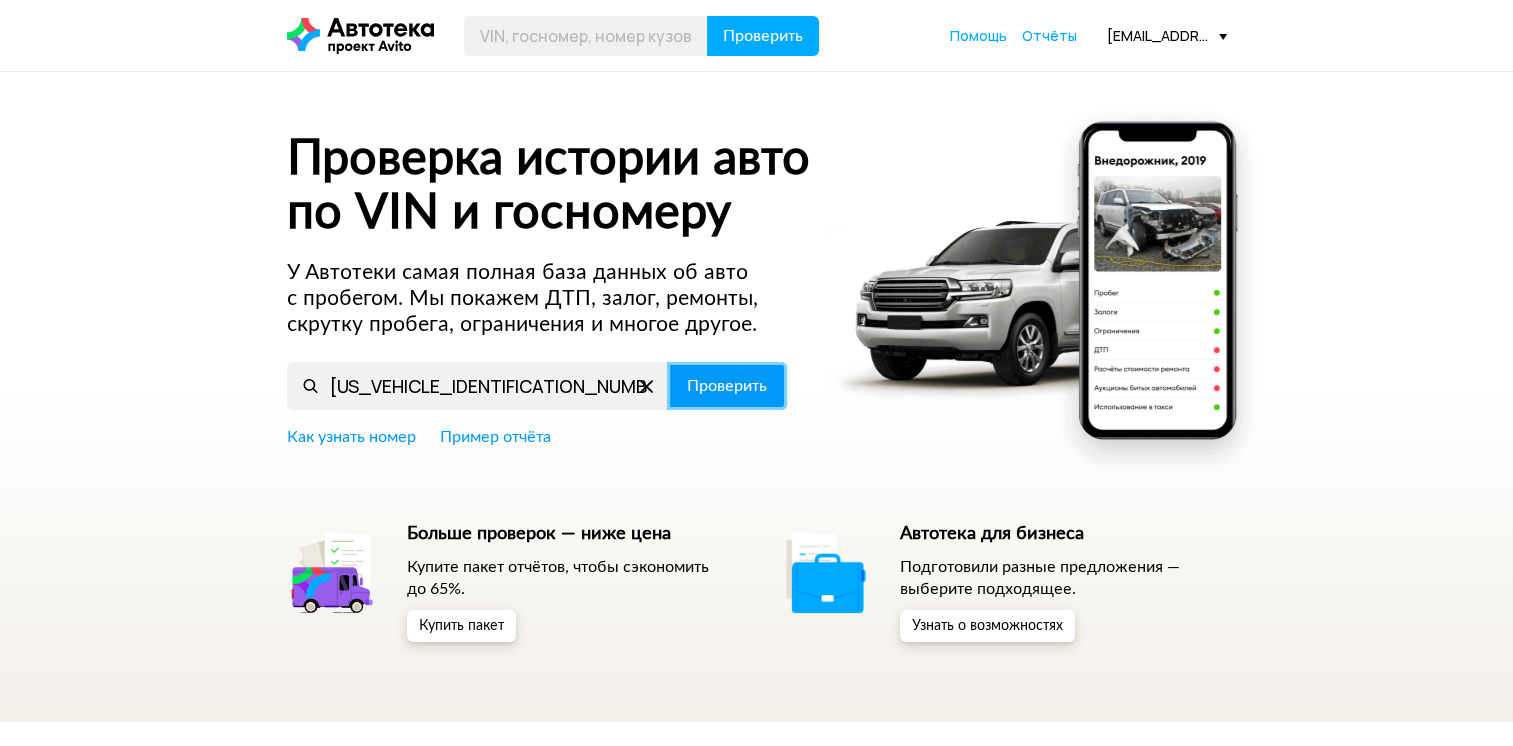click on "Проверить" at bounding box center (727, 386) 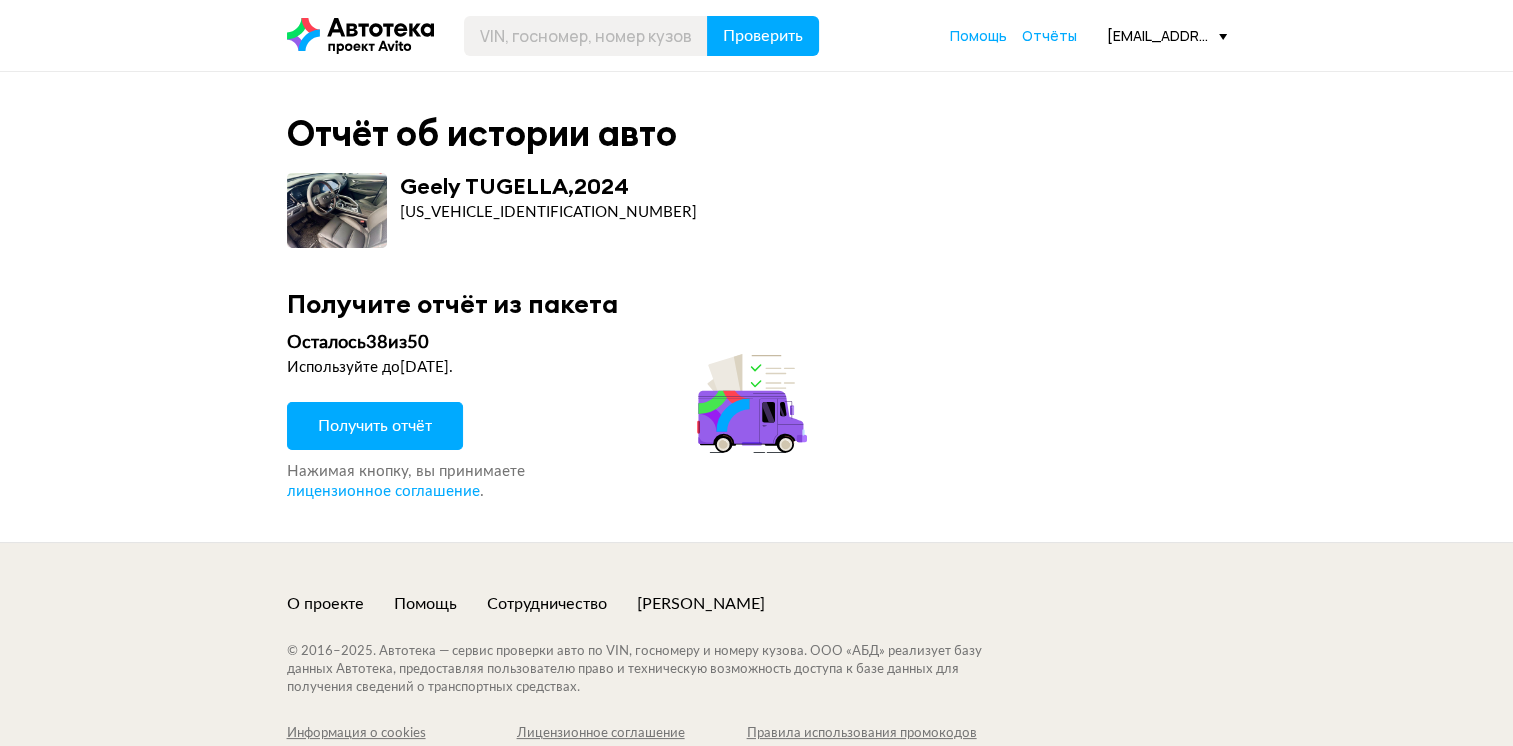 click on "Получить отчёт" at bounding box center [375, 426] 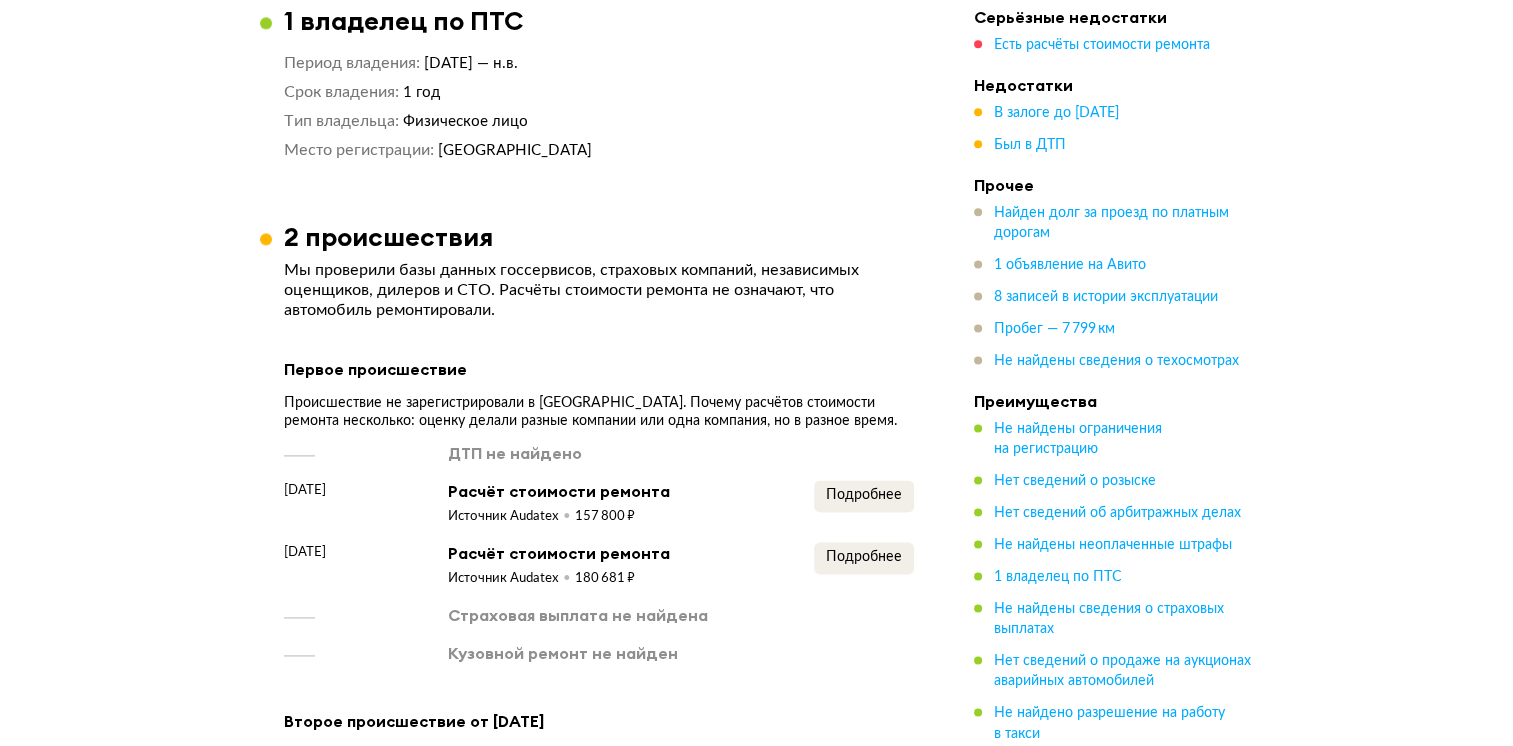 scroll, scrollTop: 2700, scrollLeft: 0, axis: vertical 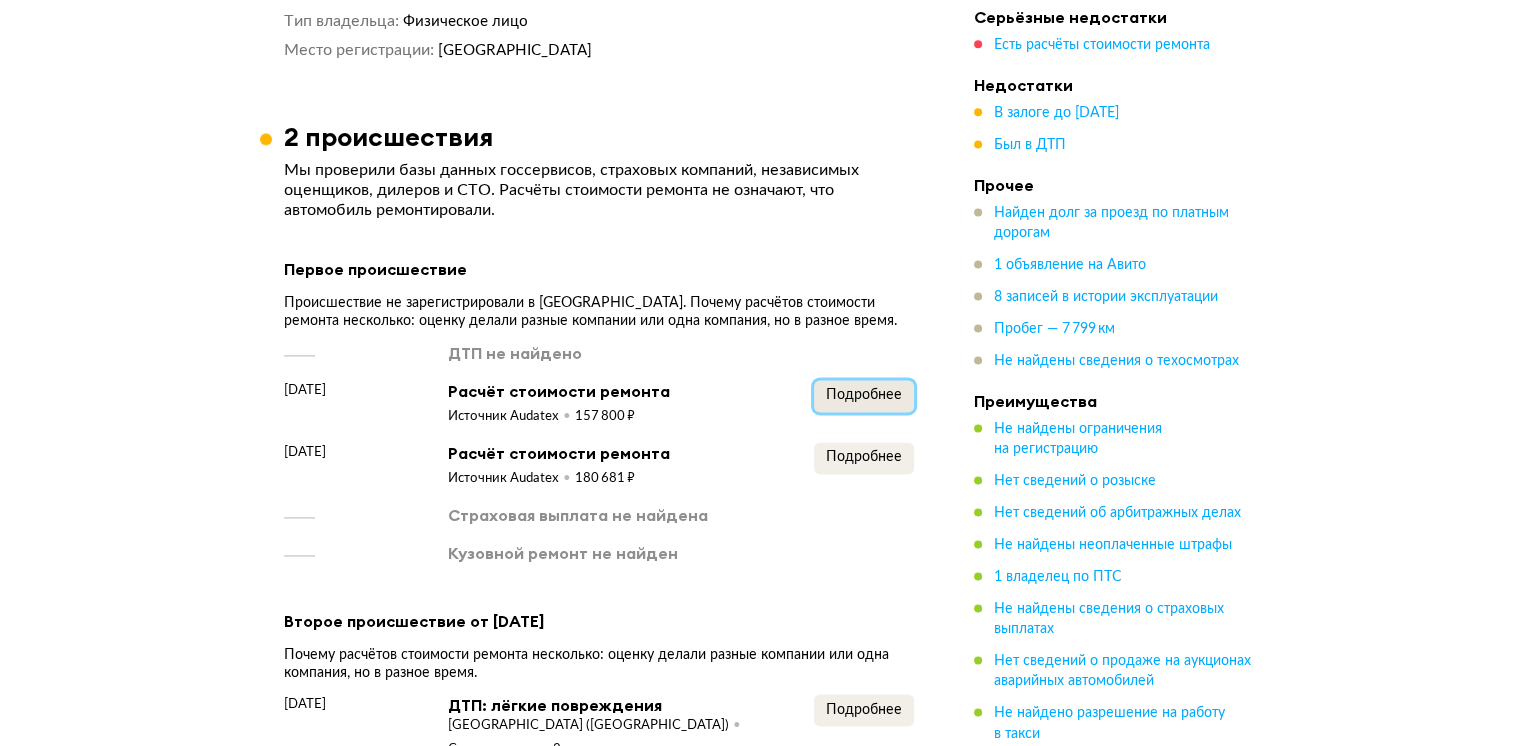 click on "Подробнее" at bounding box center (864, 395) 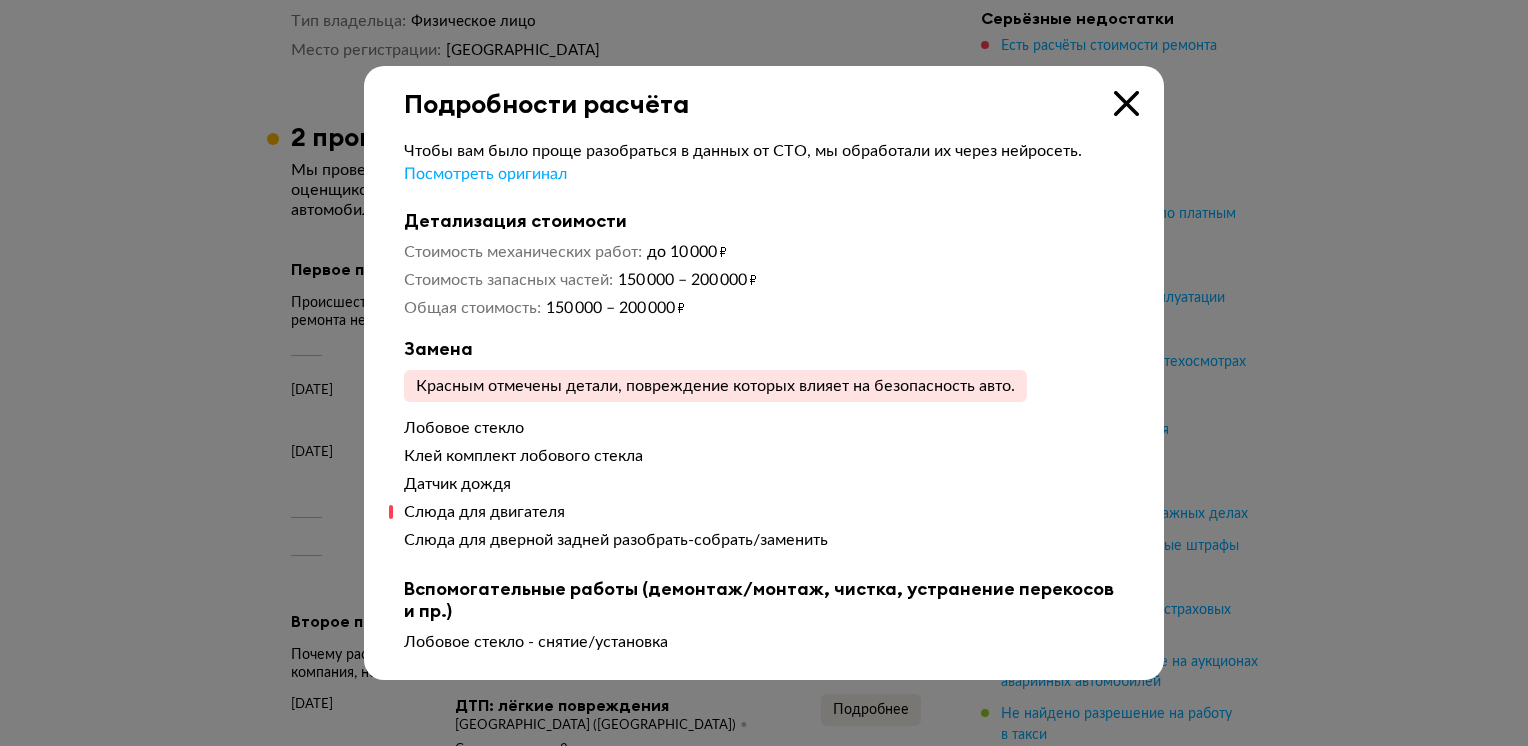 click at bounding box center (1126, 103) 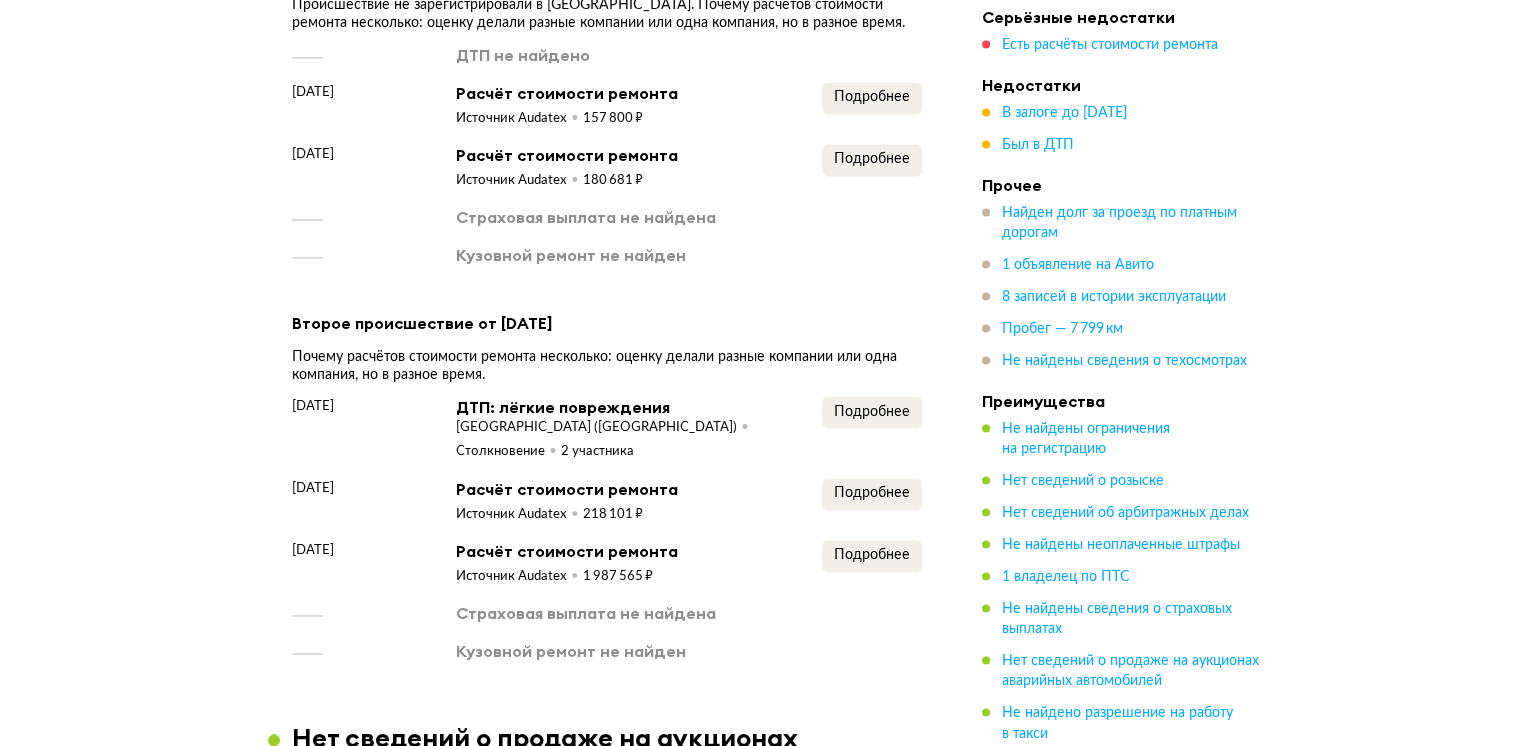 scroll, scrollTop: 3000, scrollLeft: 0, axis: vertical 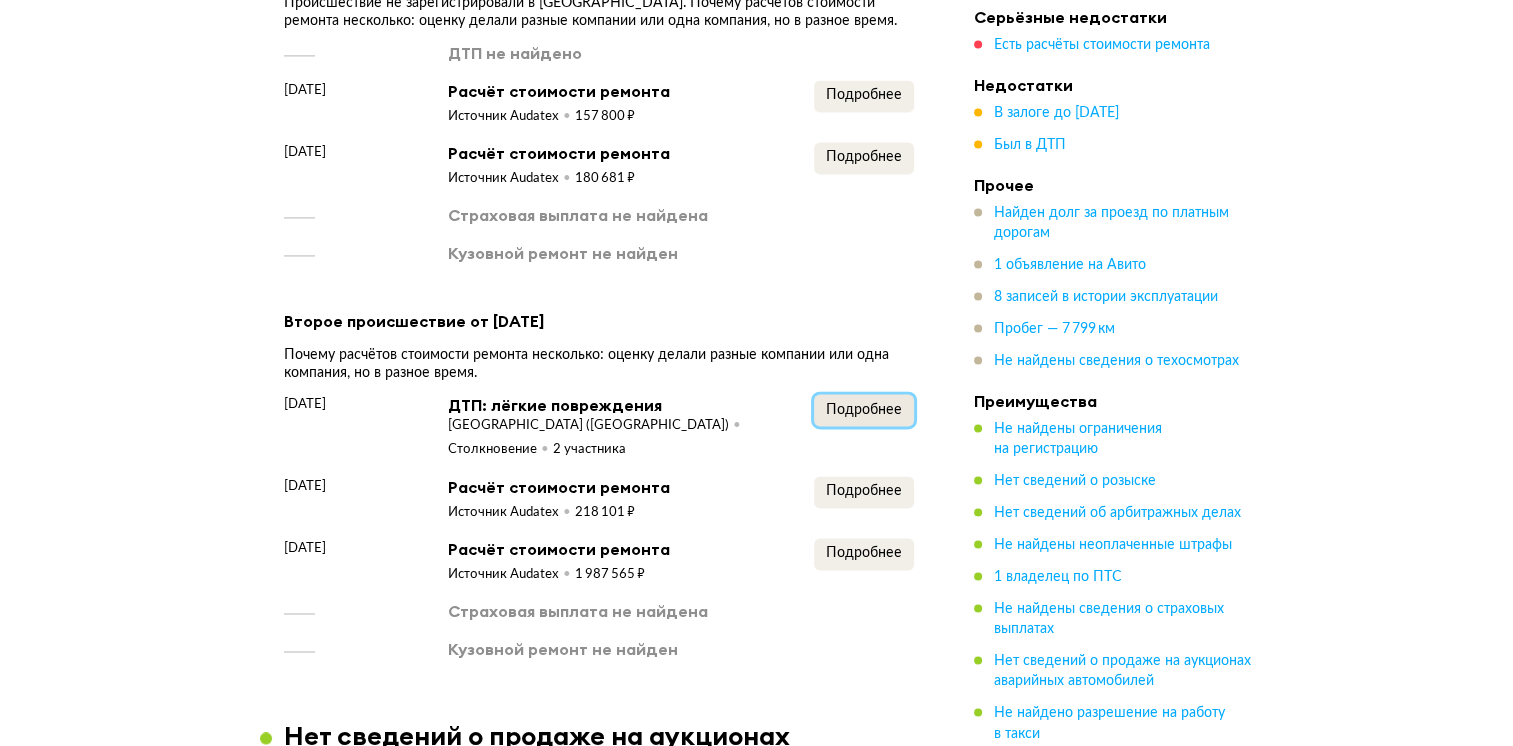 click on "Подробнее" at bounding box center [864, 410] 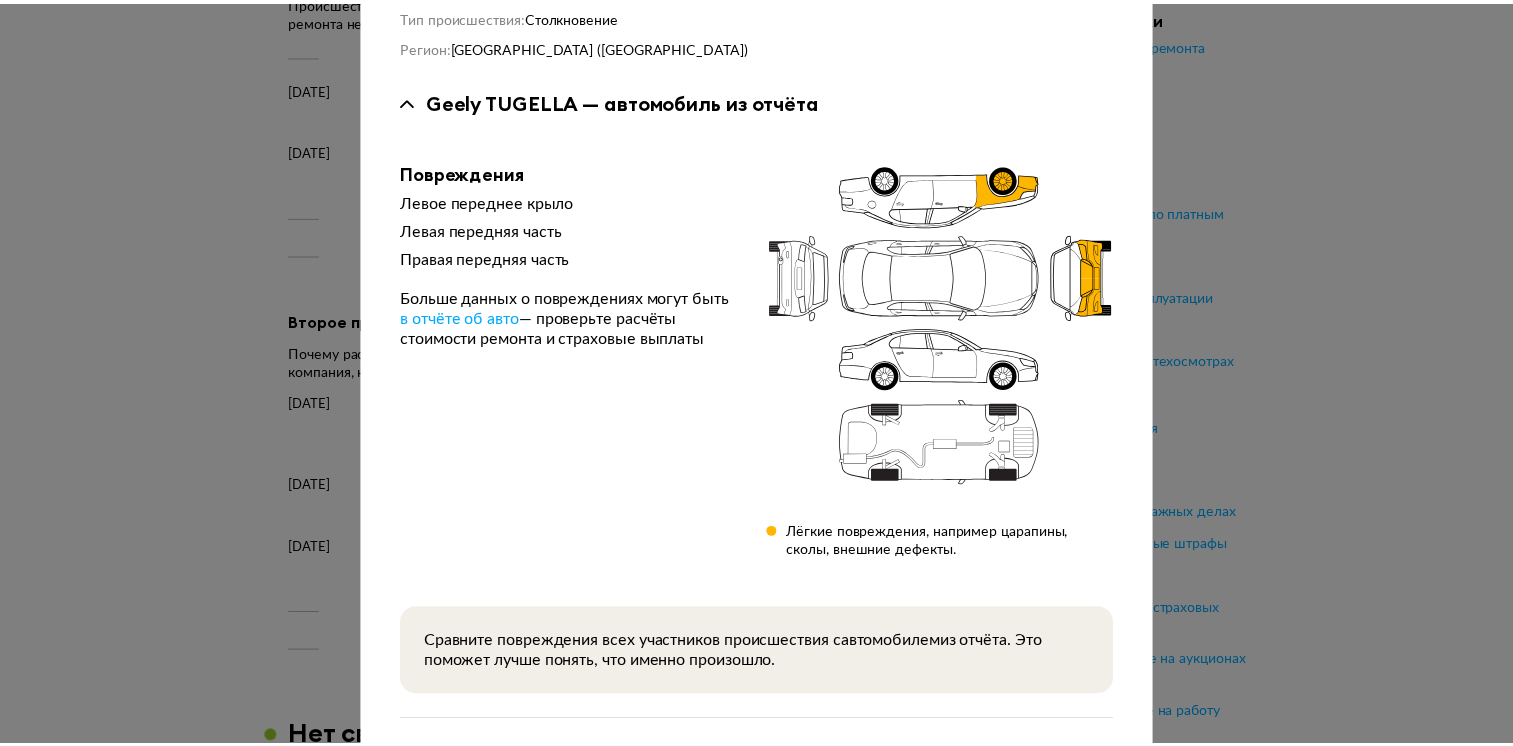 scroll, scrollTop: 0, scrollLeft: 0, axis: both 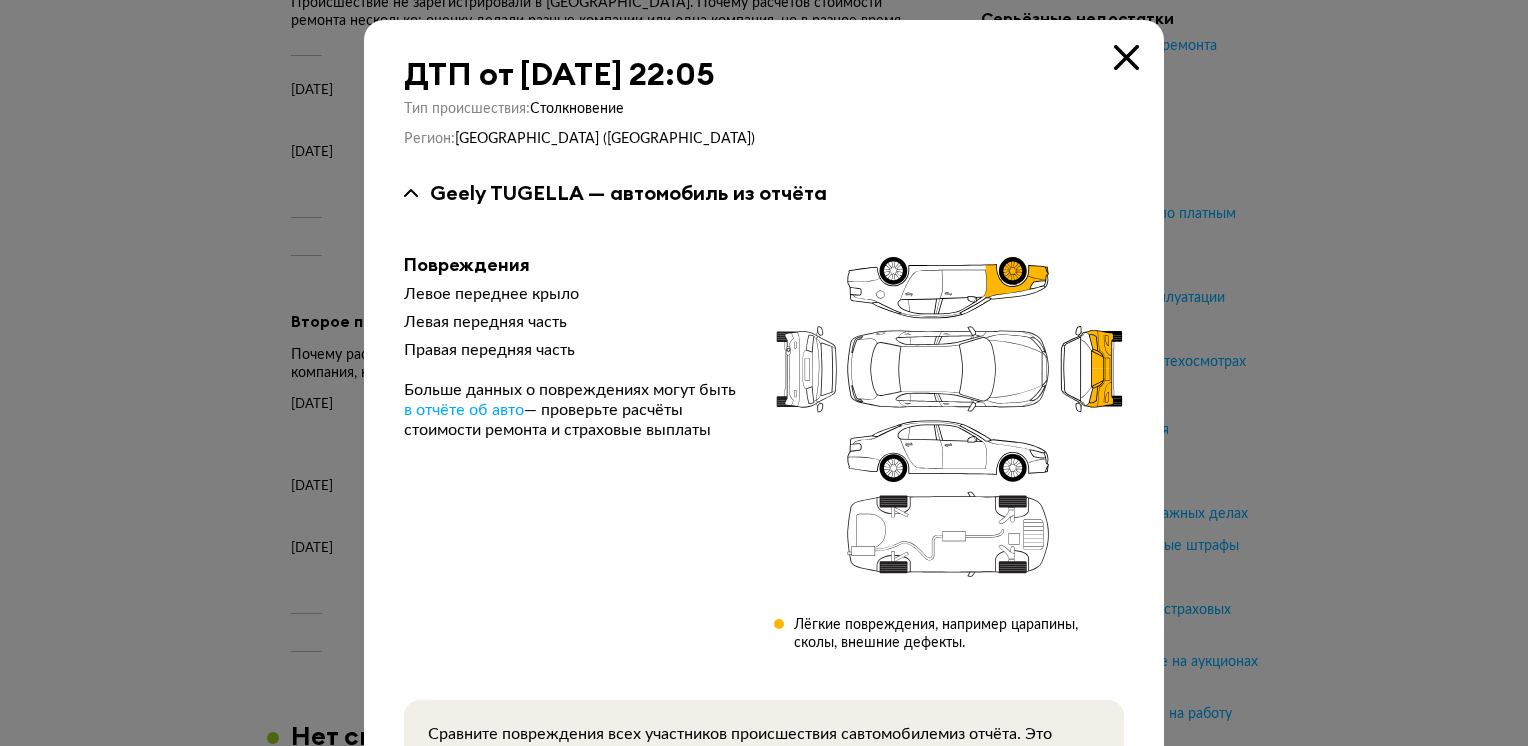 click at bounding box center [1126, 57] 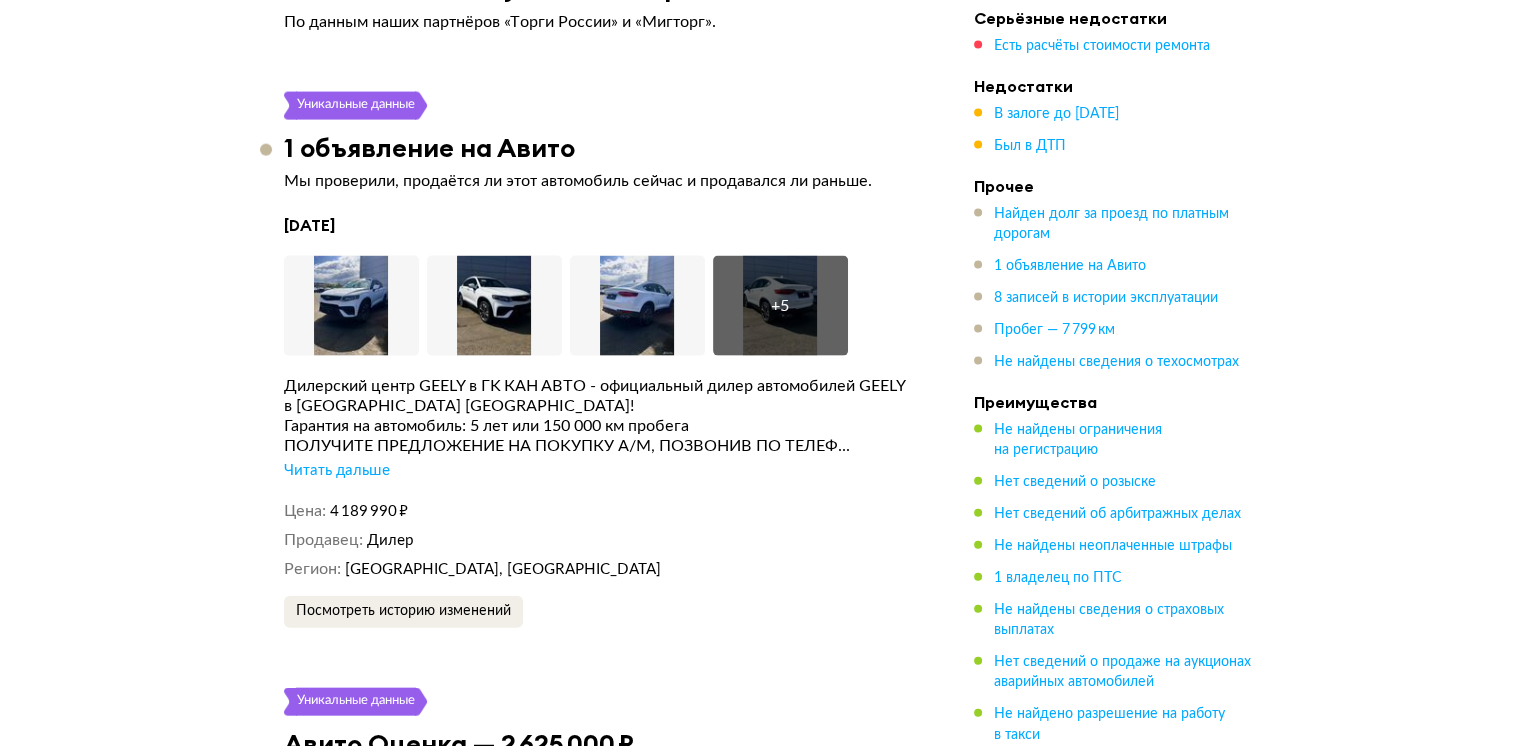 scroll, scrollTop: 4300, scrollLeft: 0, axis: vertical 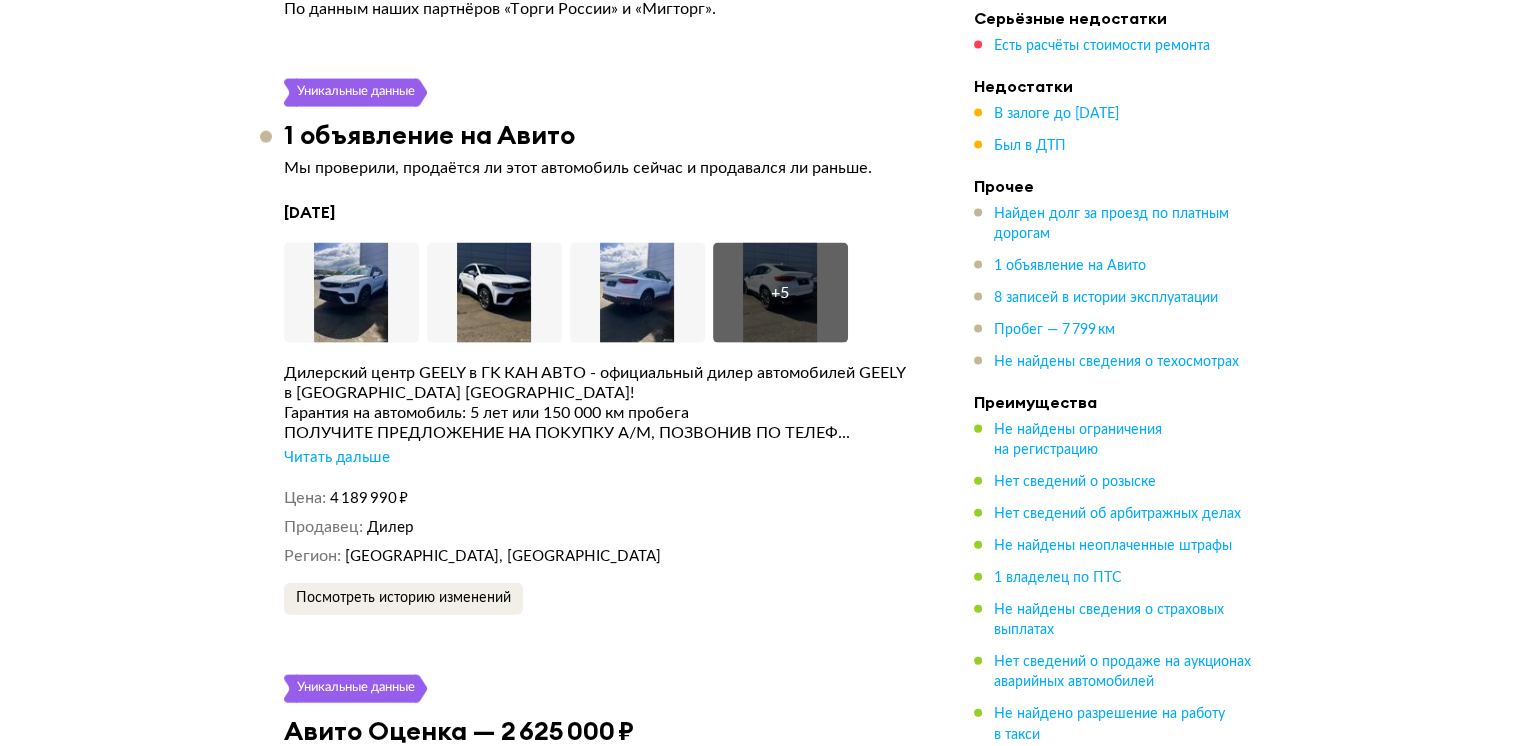 click on "Читать дальше" at bounding box center [337, 458] 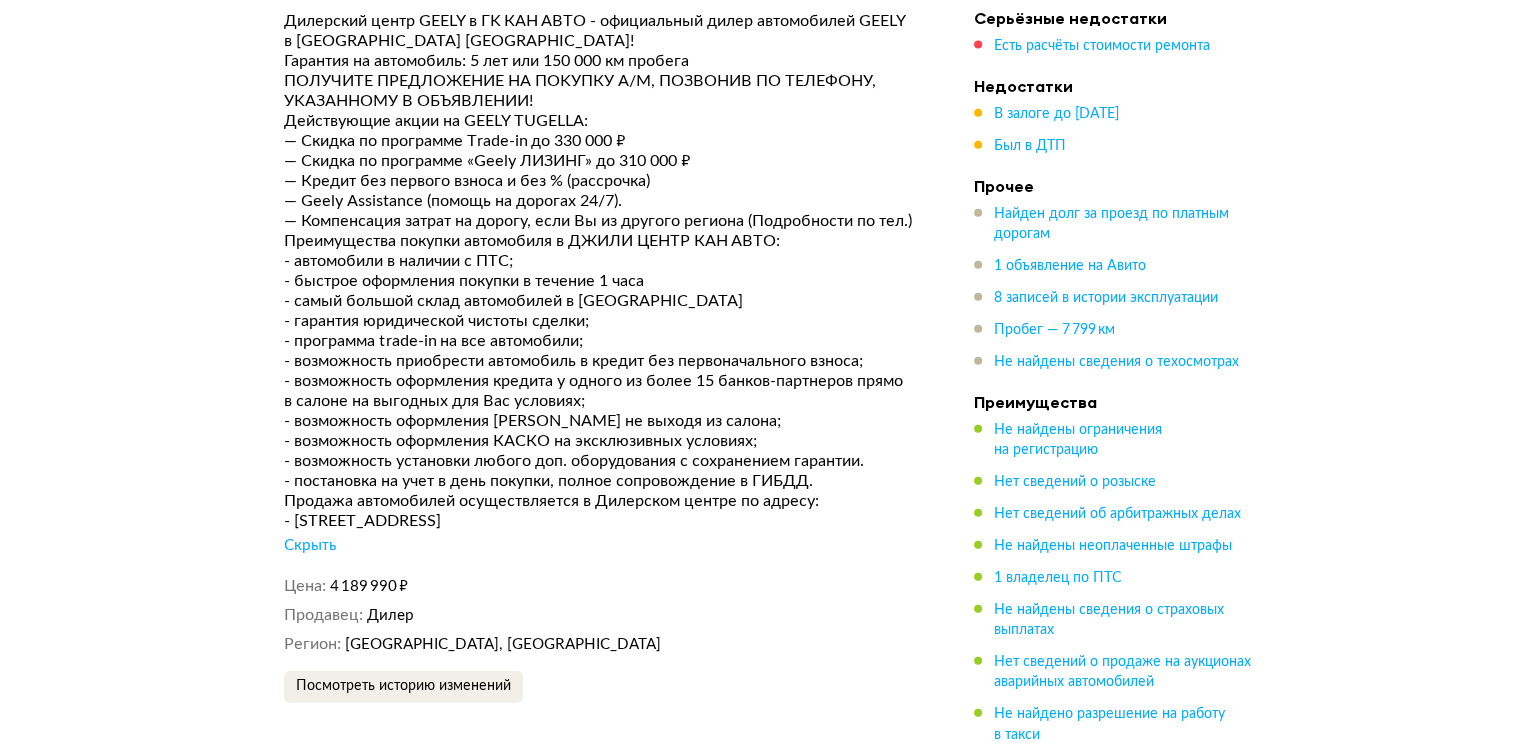 scroll, scrollTop: 4700, scrollLeft: 0, axis: vertical 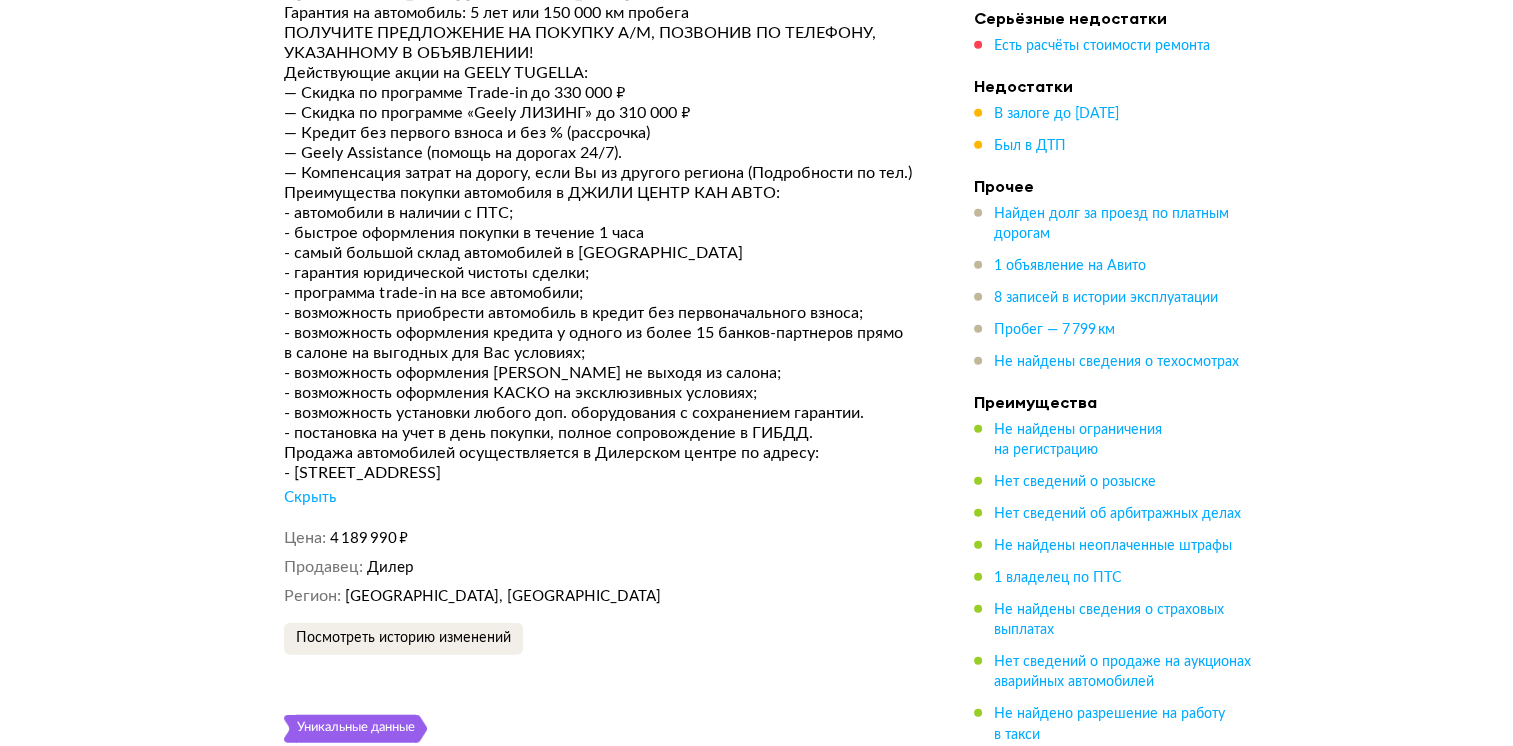 click on "Скрыть" at bounding box center (310, 498) 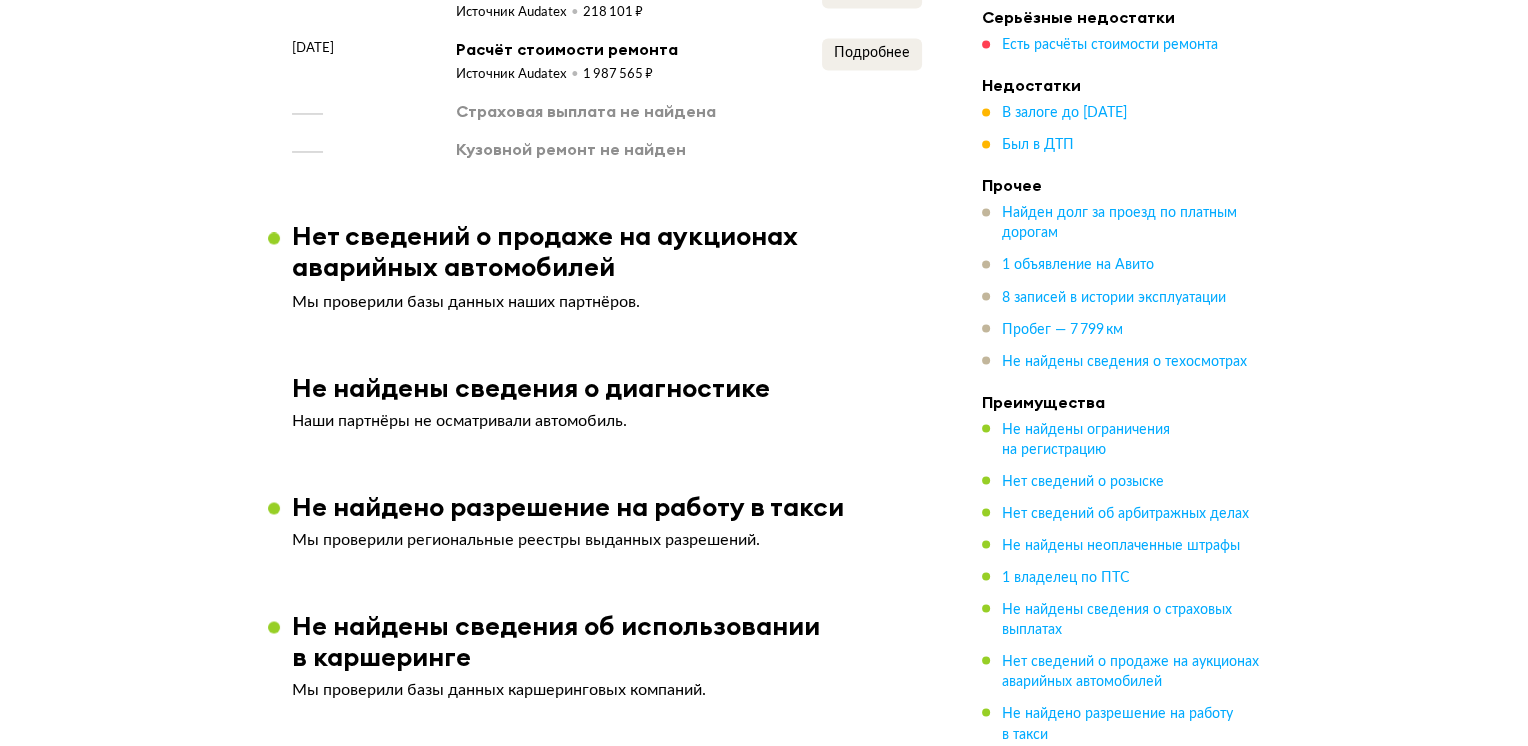 scroll, scrollTop: 4100, scrollLeft: 0, axis: vertical 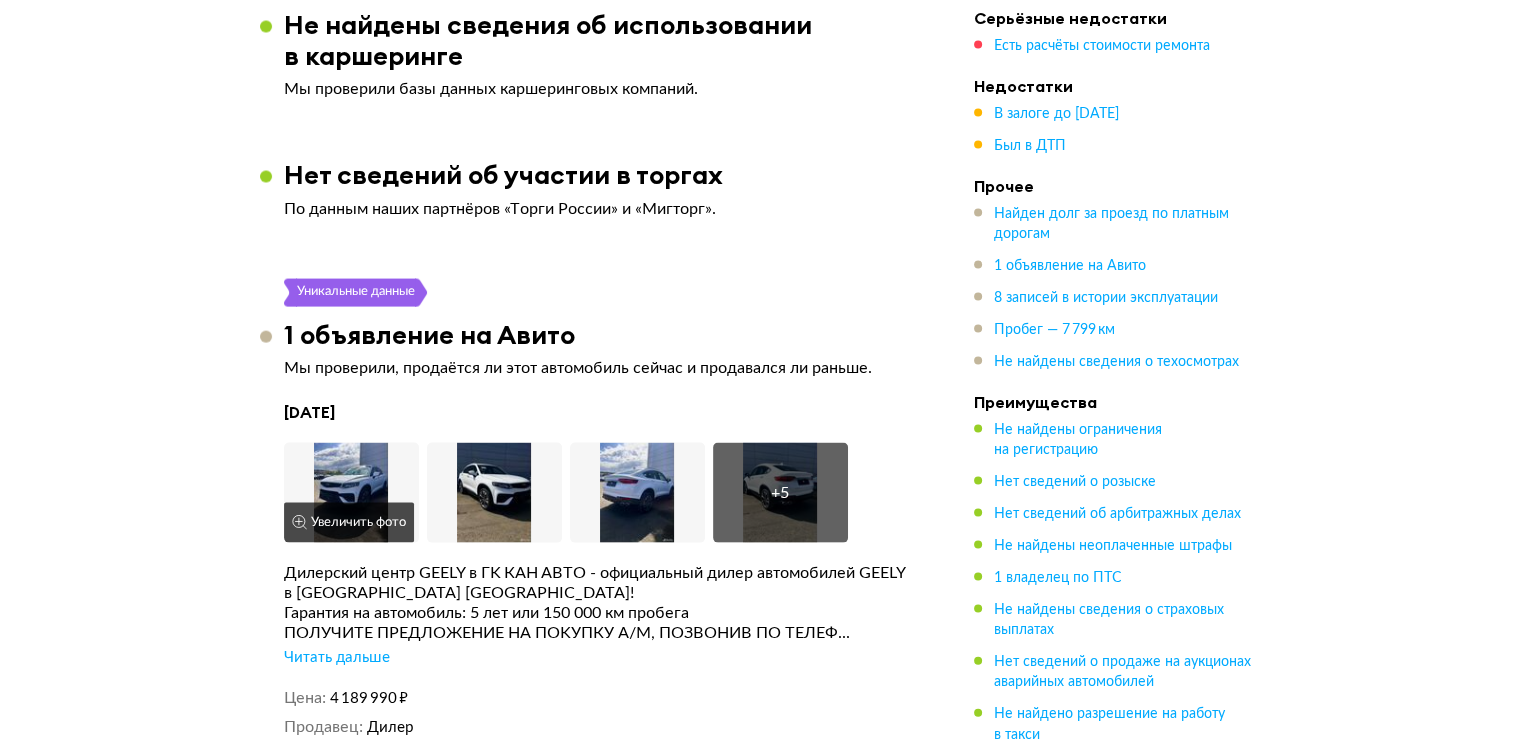 click at bounding box center (351, 493) 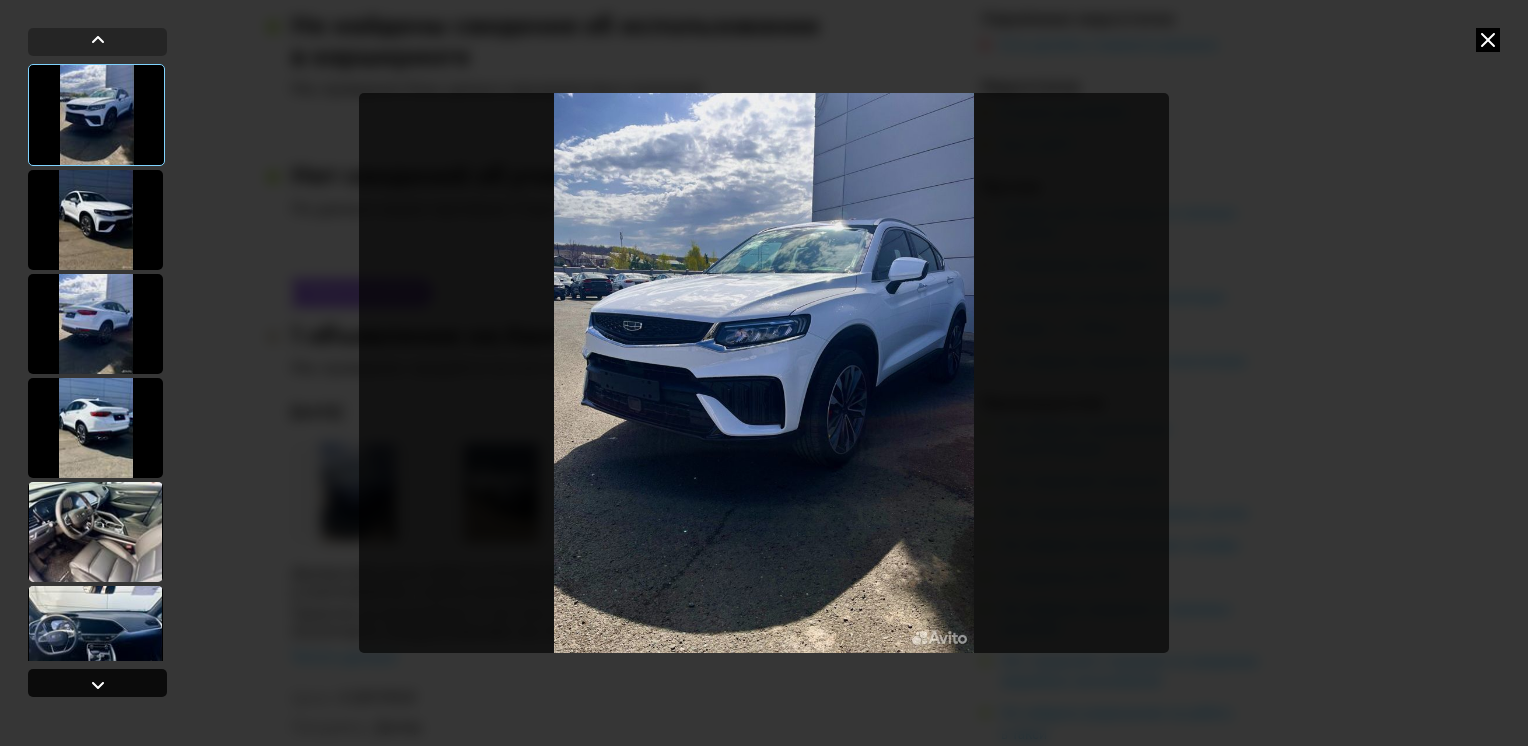 click at bounding box center (98, 685) 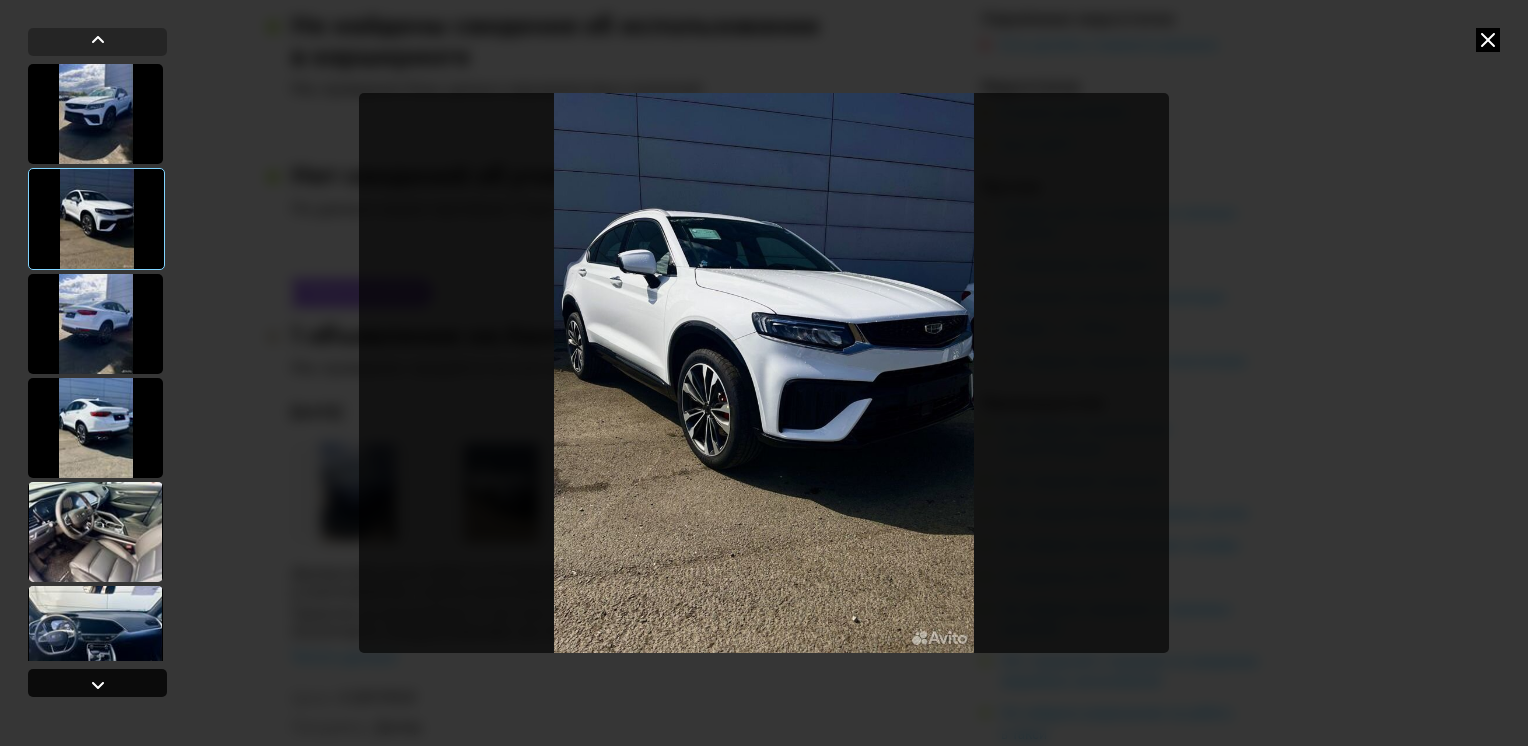 click at bounding box center (98, 685) 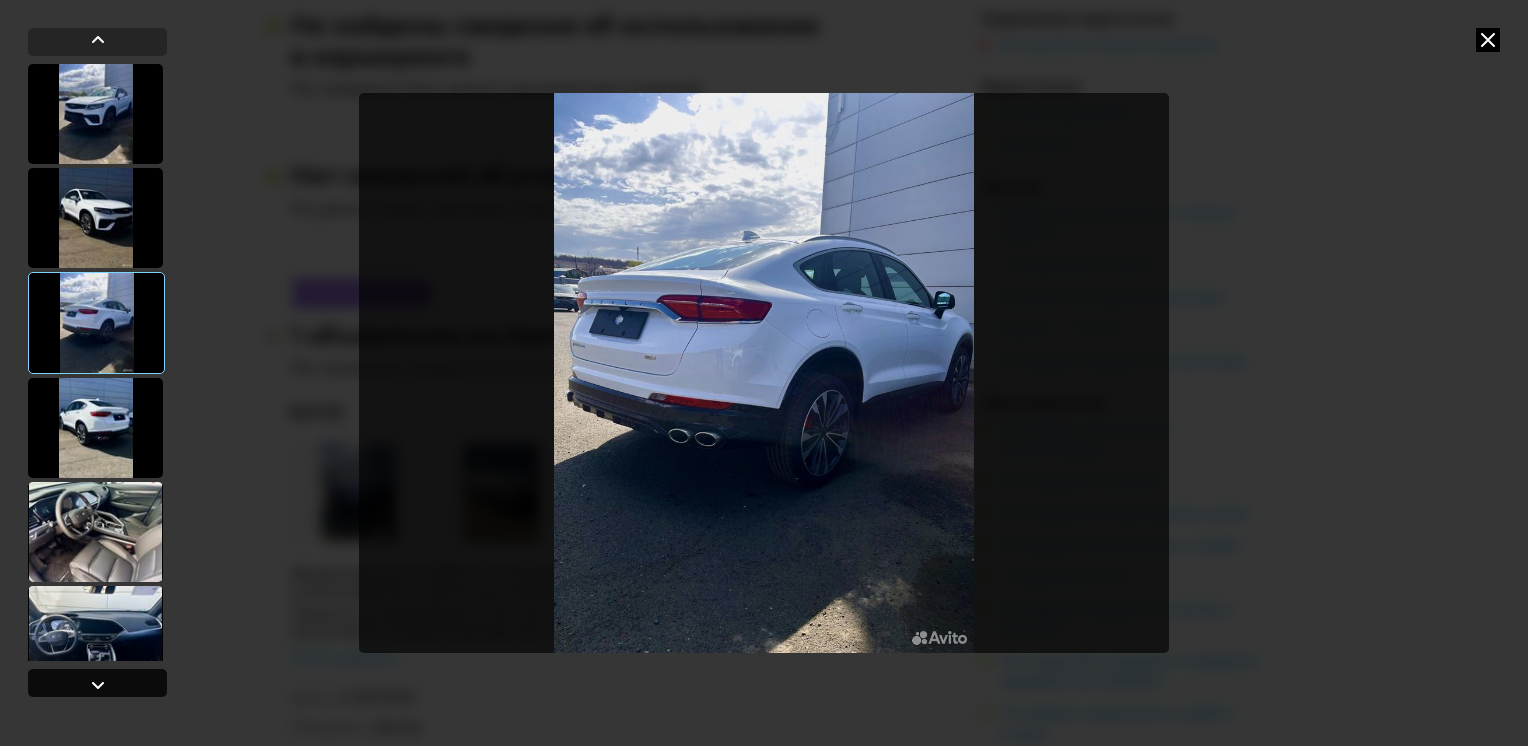 click at bounding box center [98, 685] 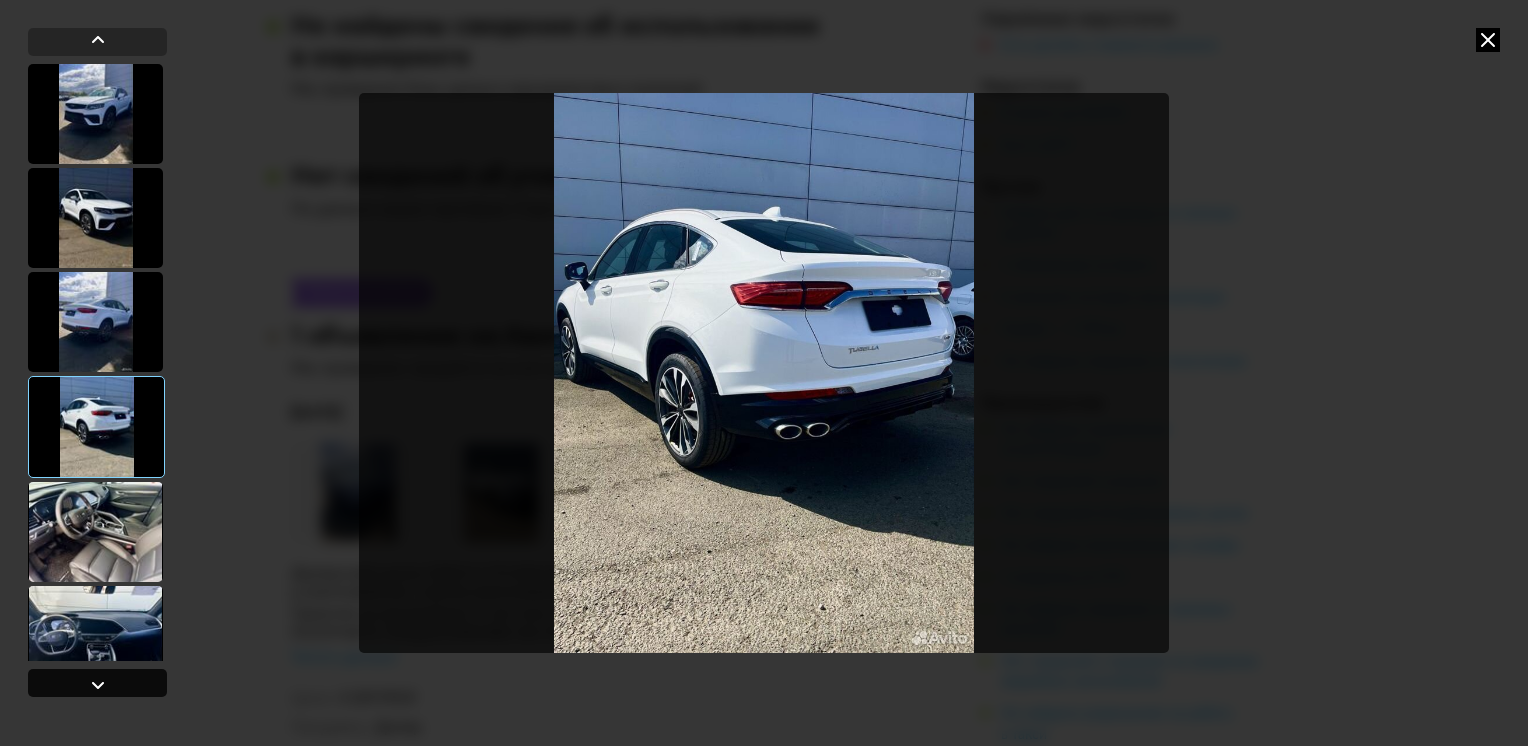 click at bounding box center (98, 685) 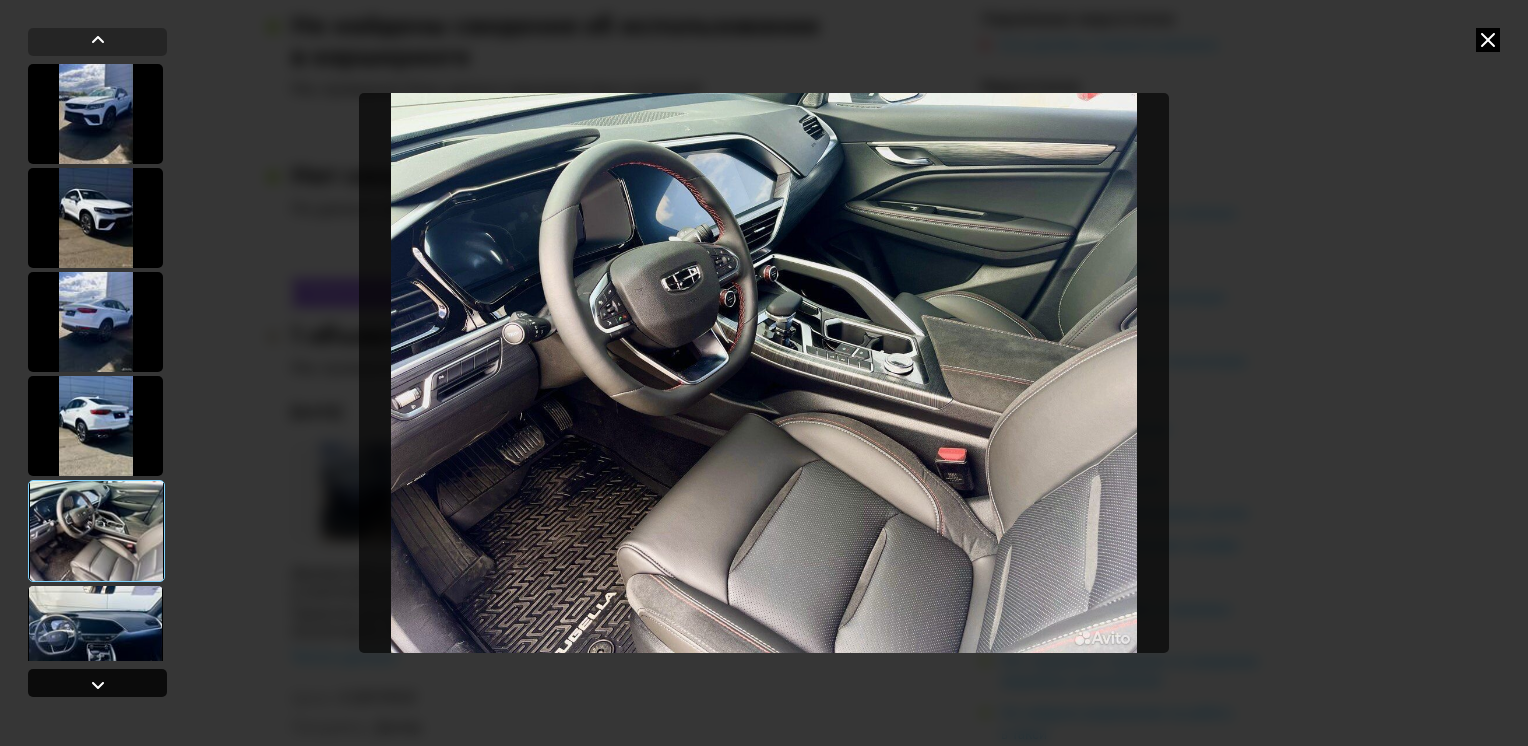 click at bounding box center [98, 685] 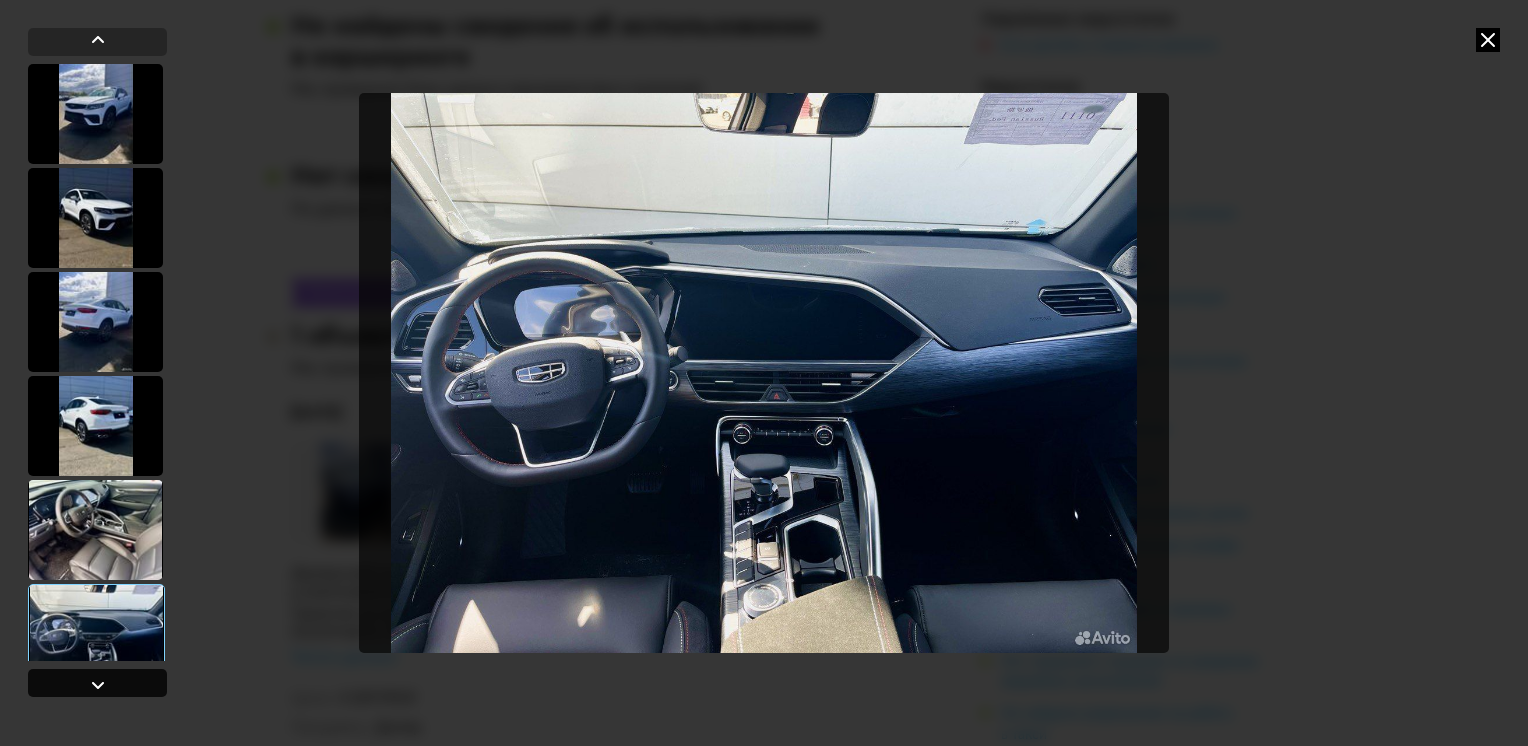 click at bounding box center (98, 685) 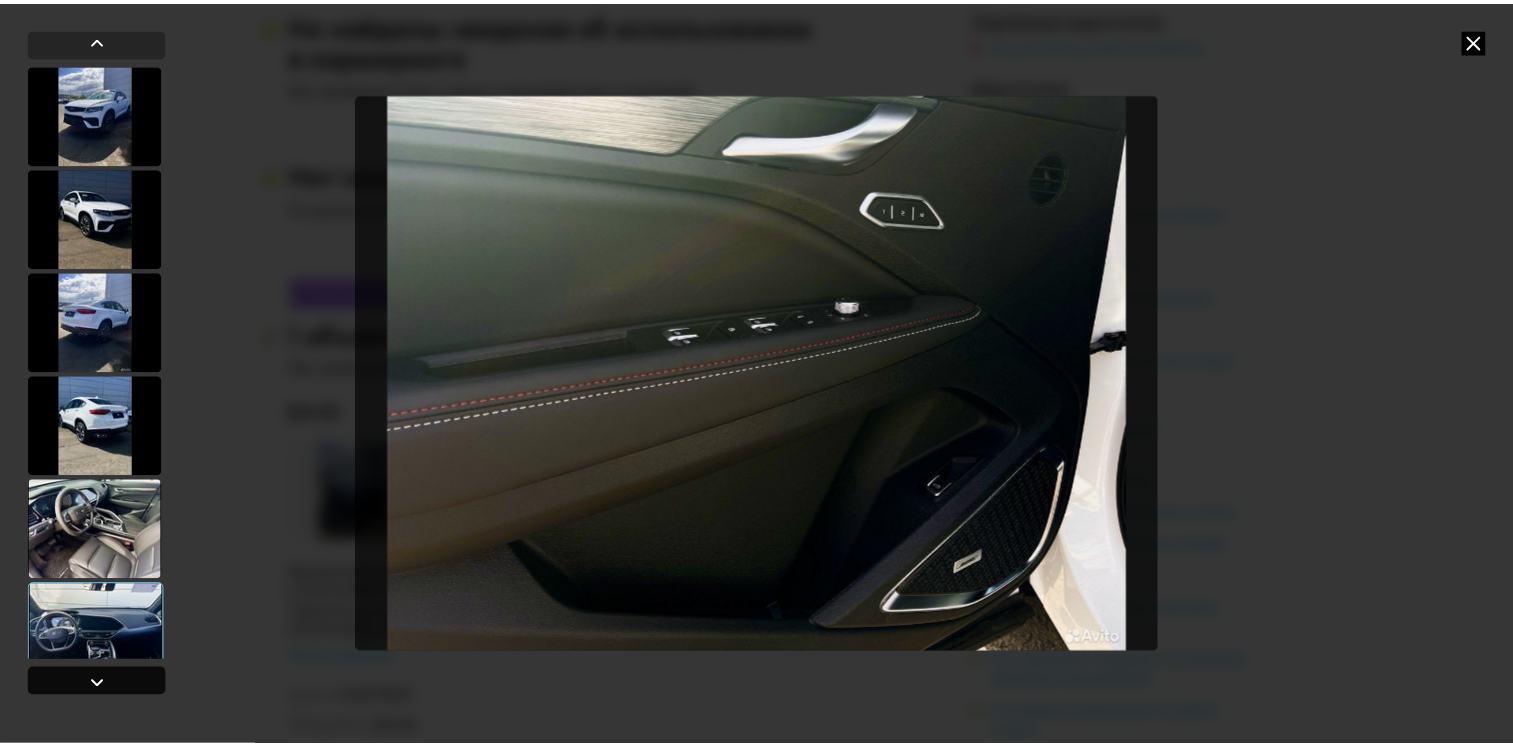 scroll, scrollTop: 236, scrollLeft: 0, axis: vertical 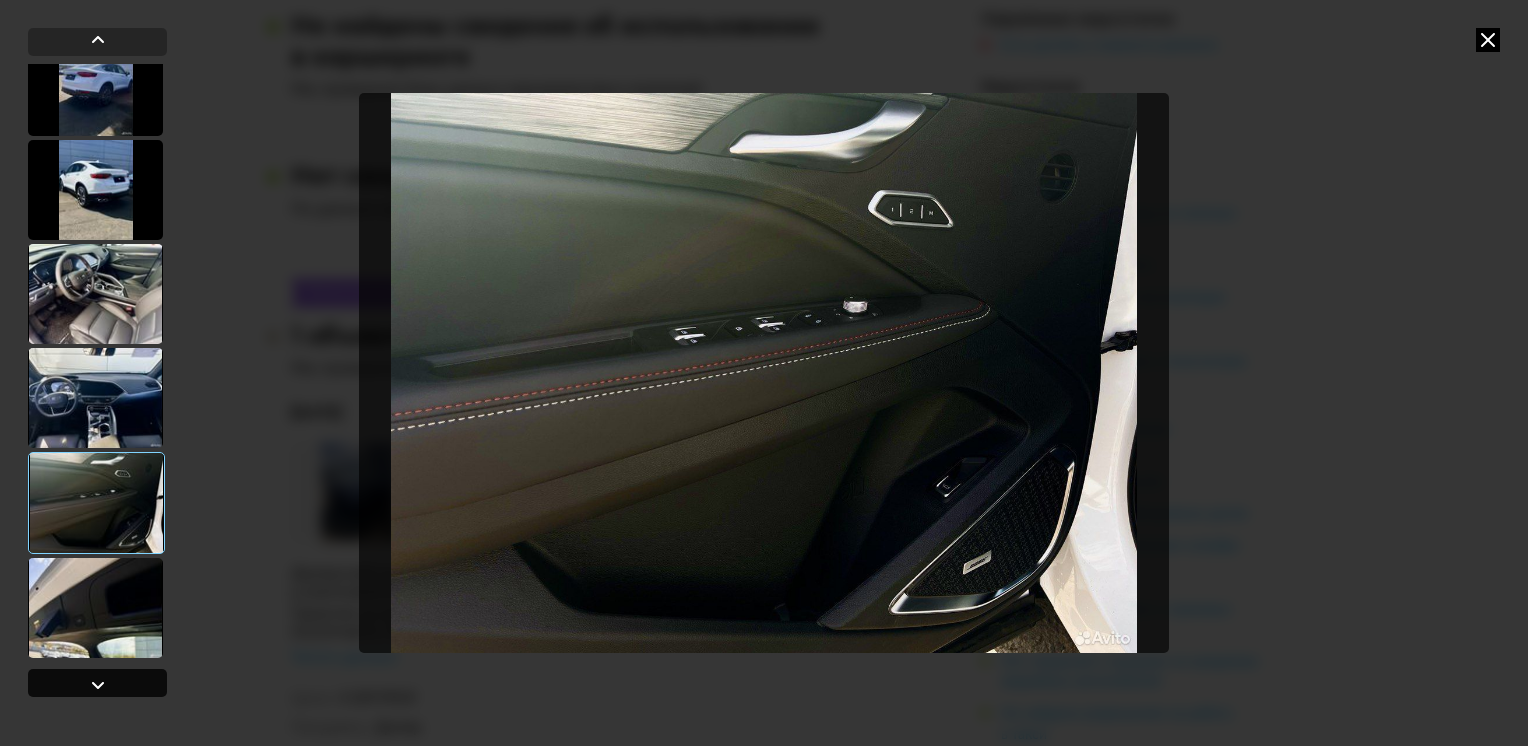 click at bounding box center (98, 685) 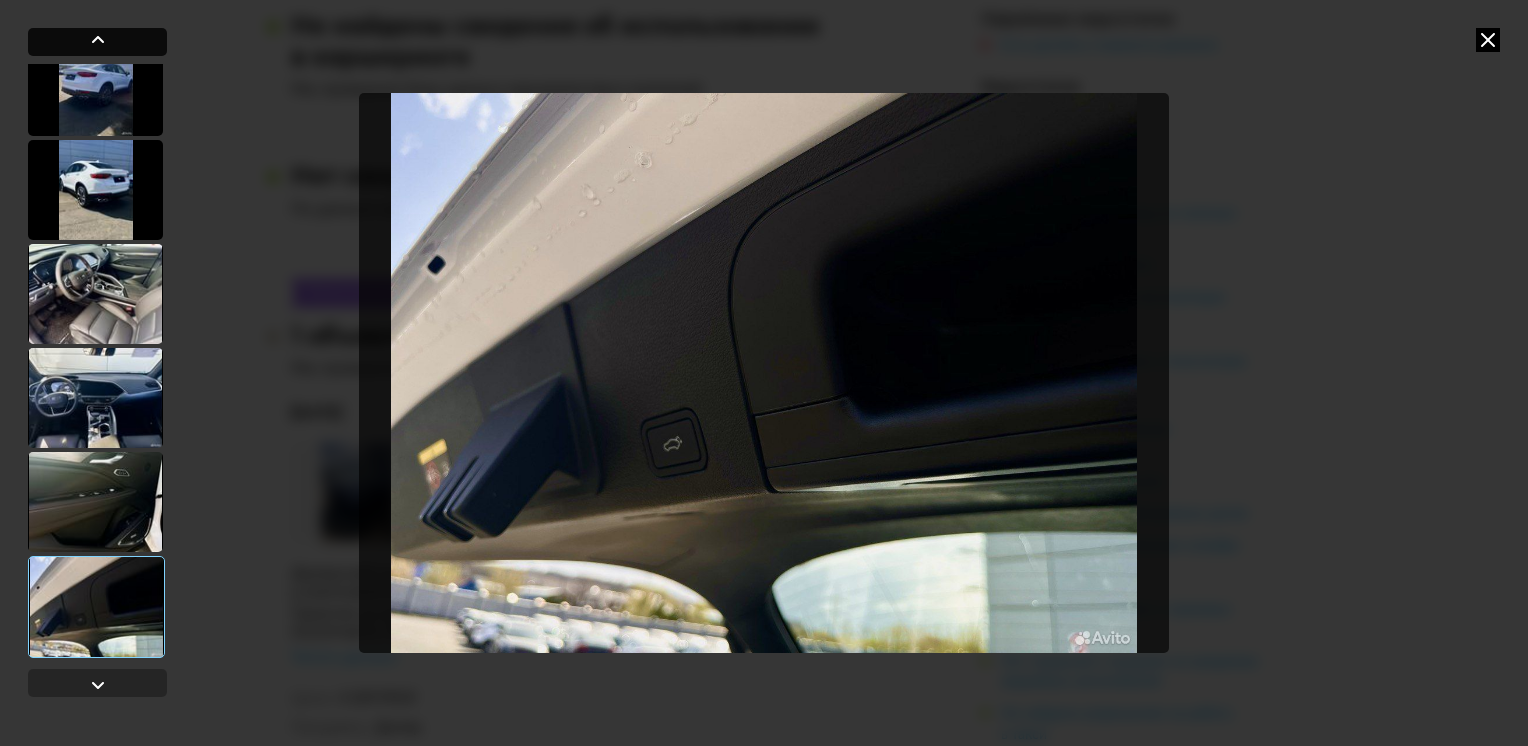 click at bounding box center [98, 40] 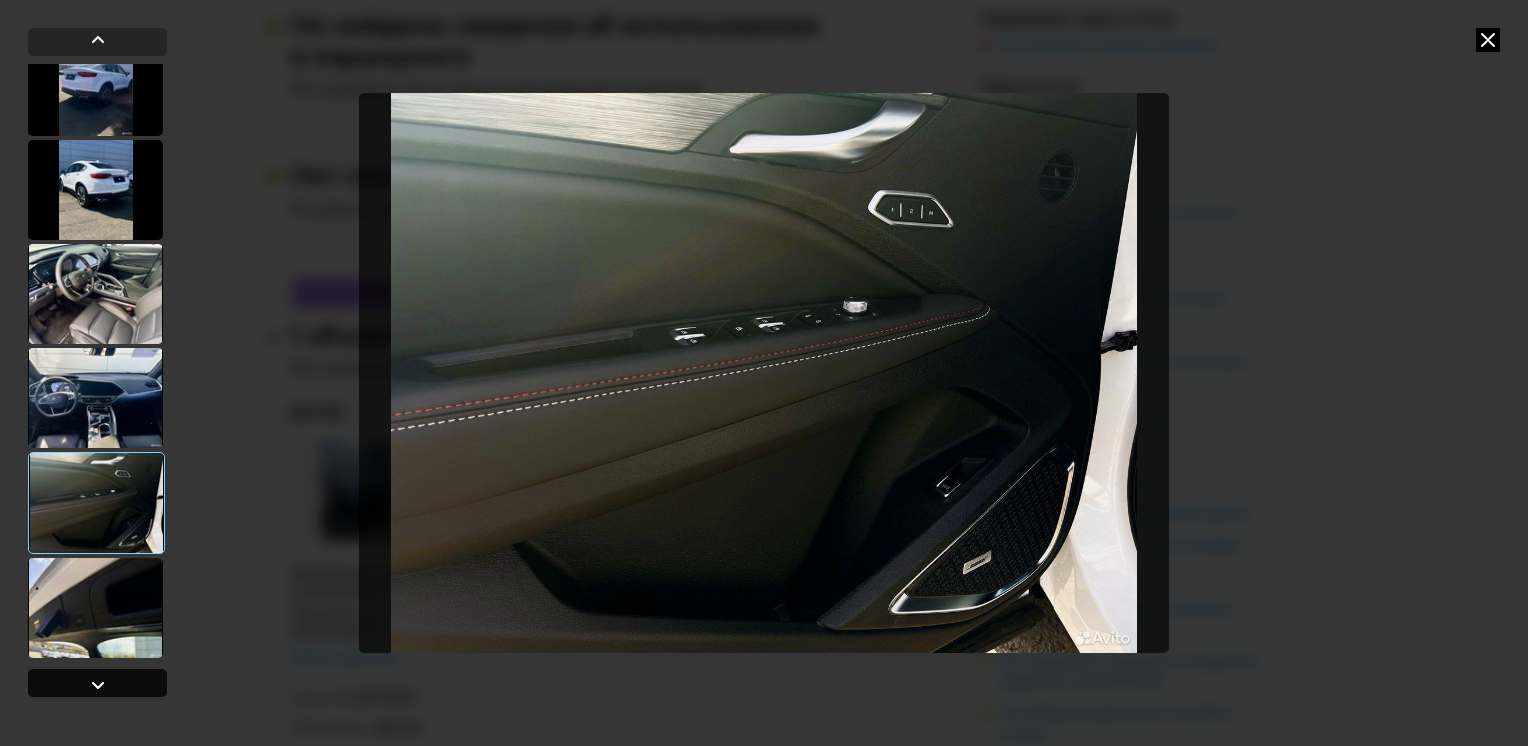 click at bounding box center (98, 685) 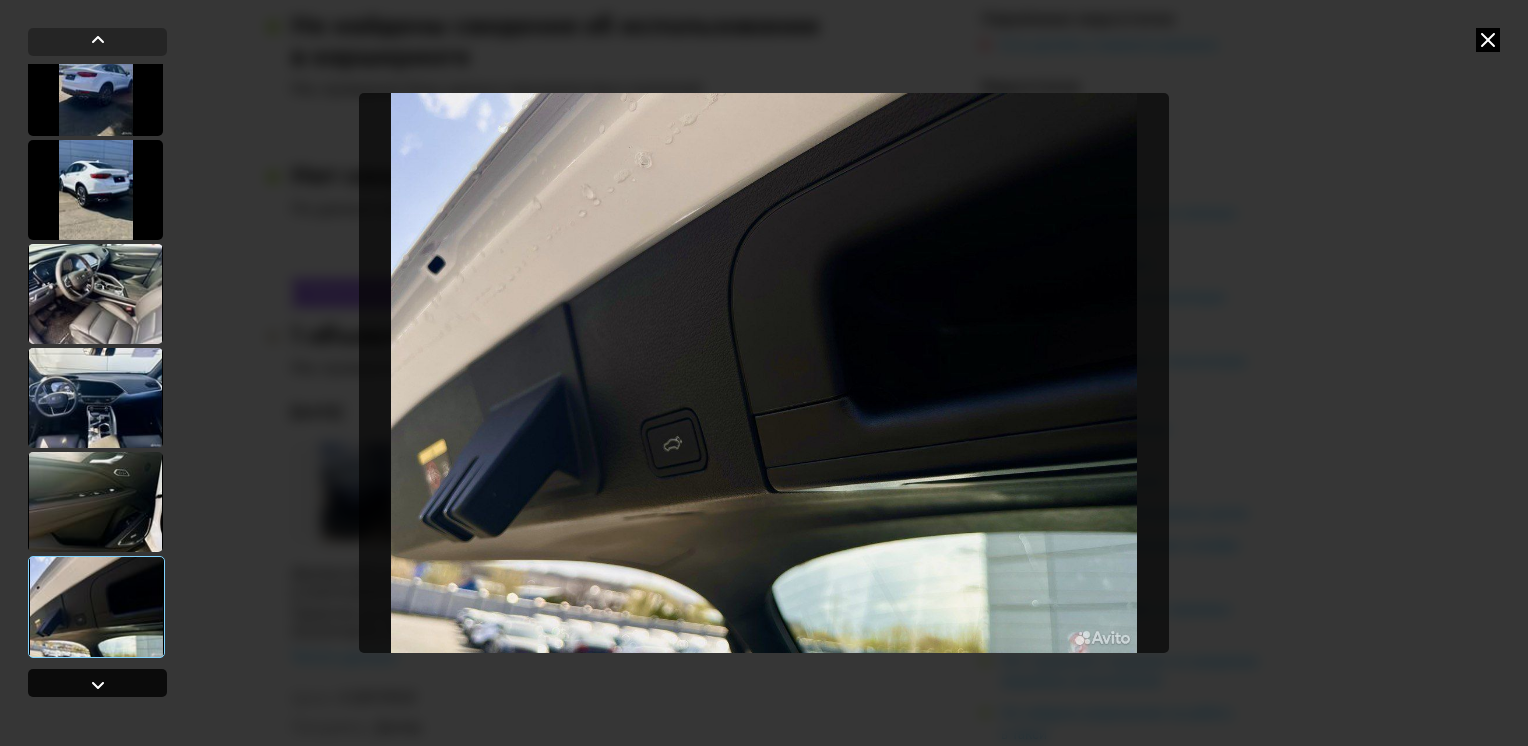 click at bounding box center (98, 685) 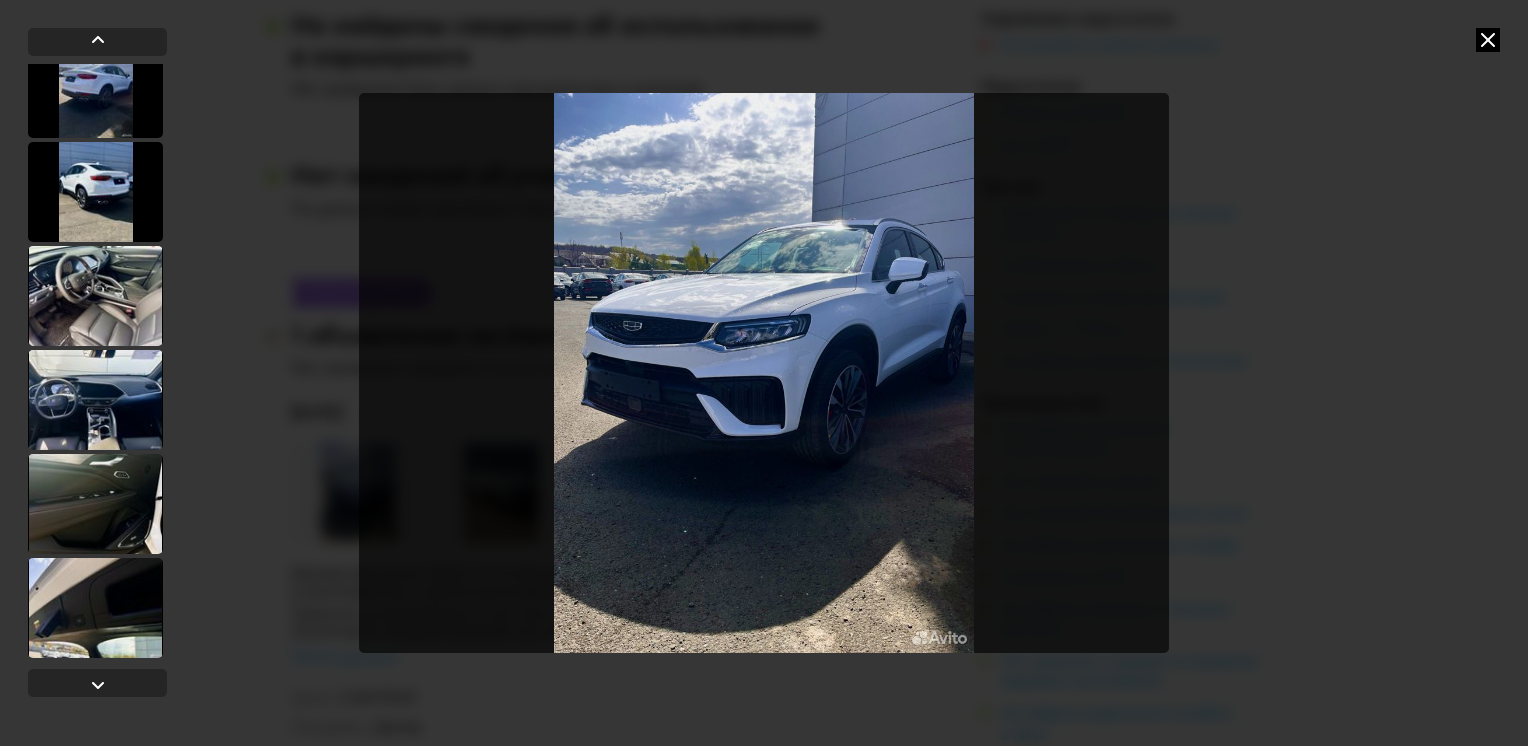 click at bounding box center (1488, 40) 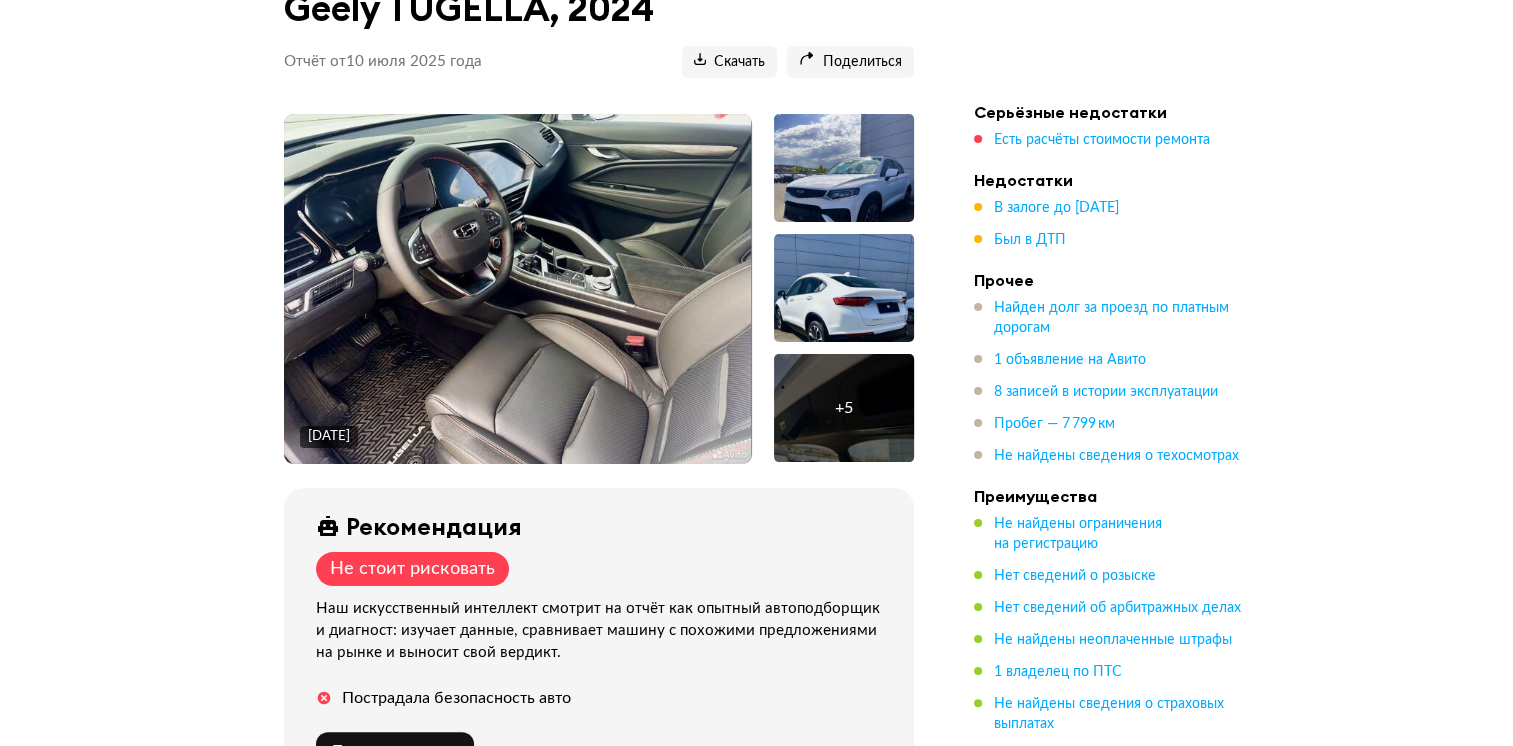 scroll, scrollTop: 200, scrollLeft: 0, axis: vertical 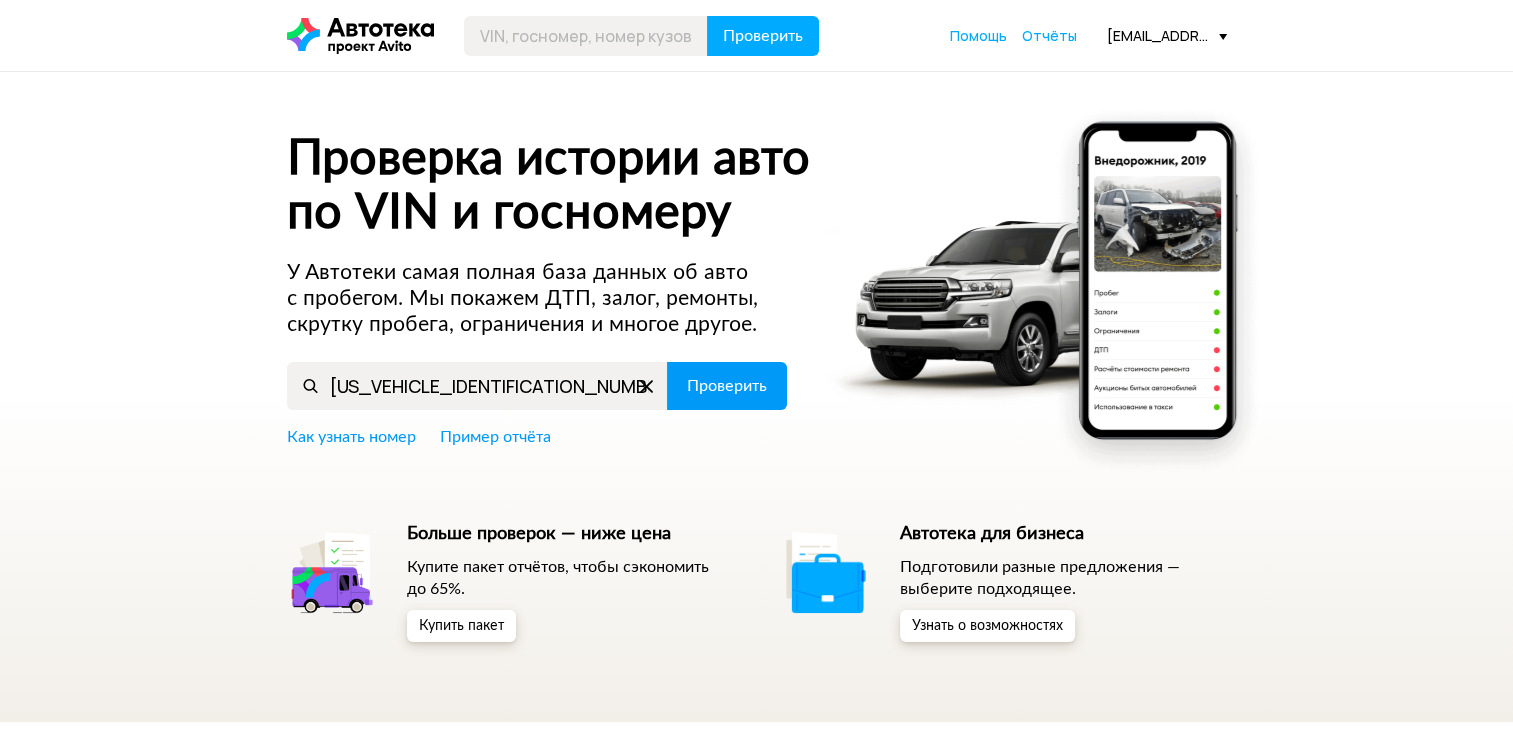 type on "[US_VEHICLE_IDENTIFICATION_NUMBER]" 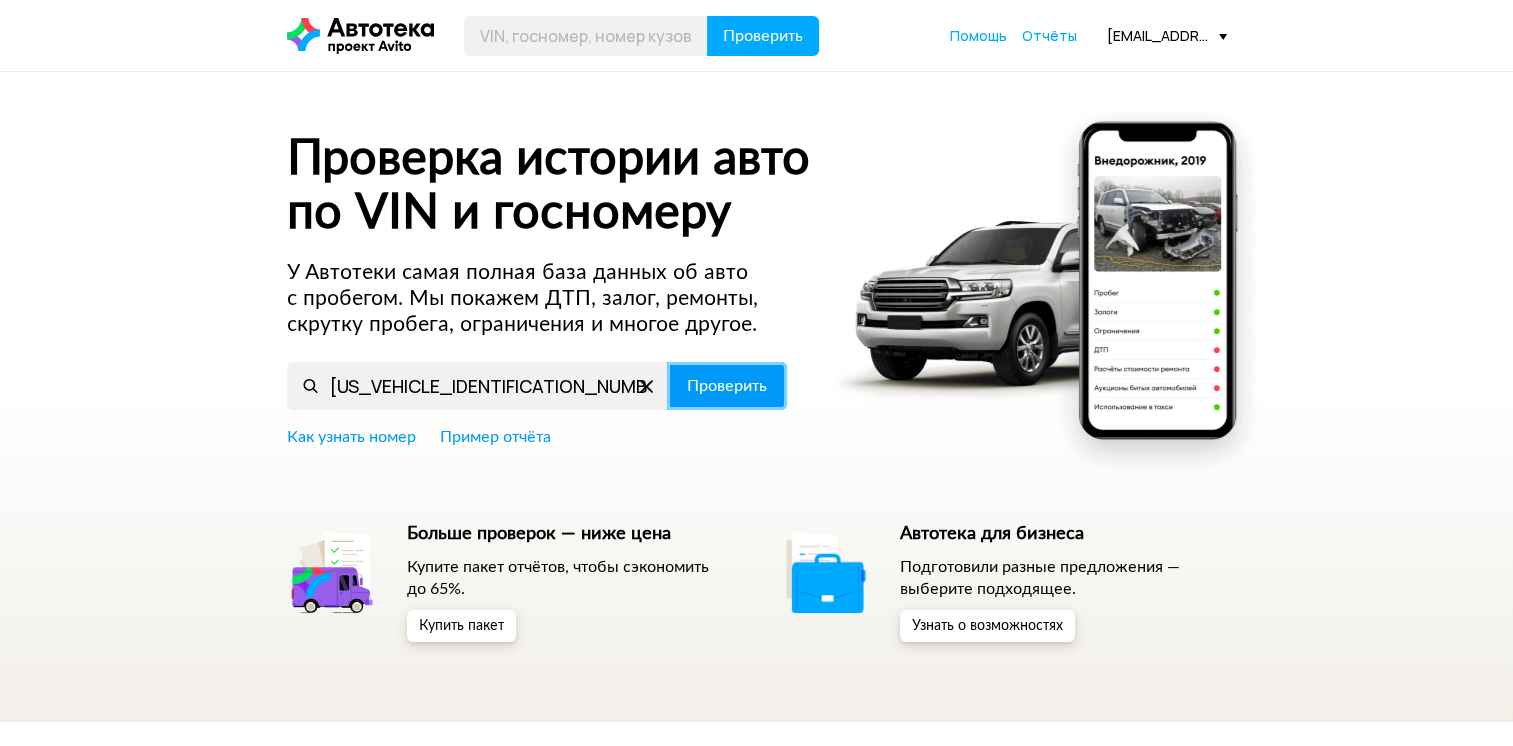 click on "Проверить" at bounding box center (727, 386) 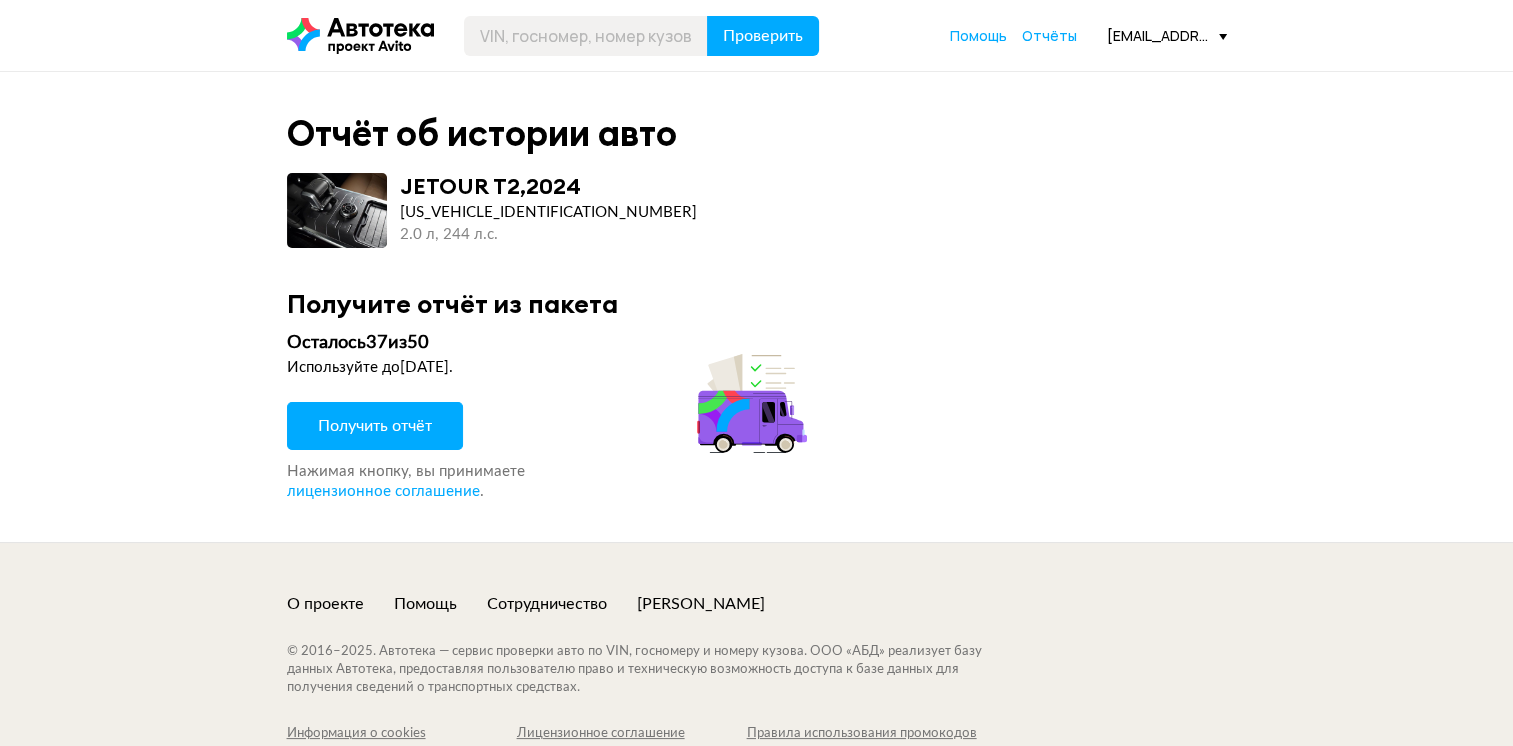 click on "Получить отчёт" at bounding box center [375, 426] 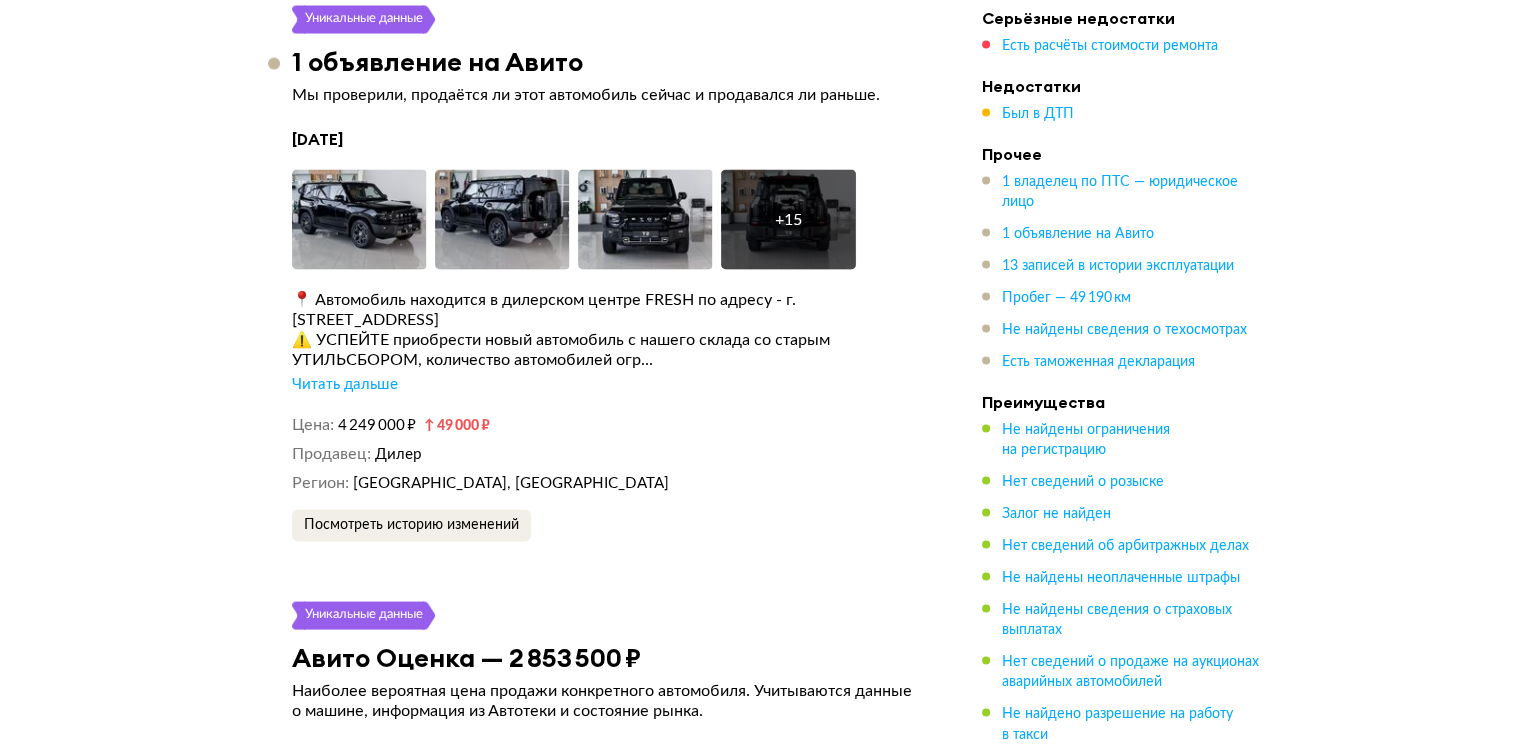 scroll, scrollTop: 3900, scrollLeft: 0, axis: vertical 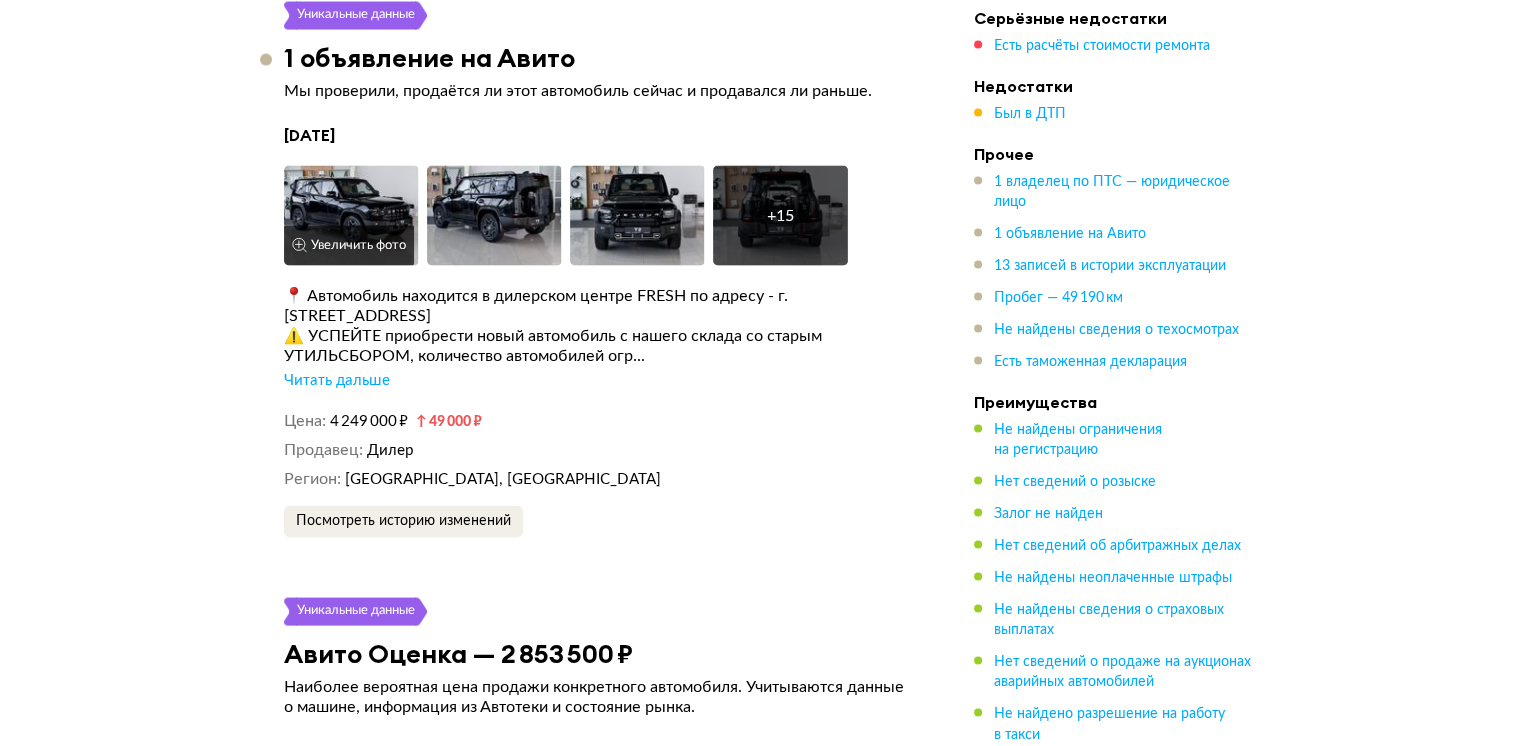 click on "Увеличить фото" at bounding box center [349, 246] 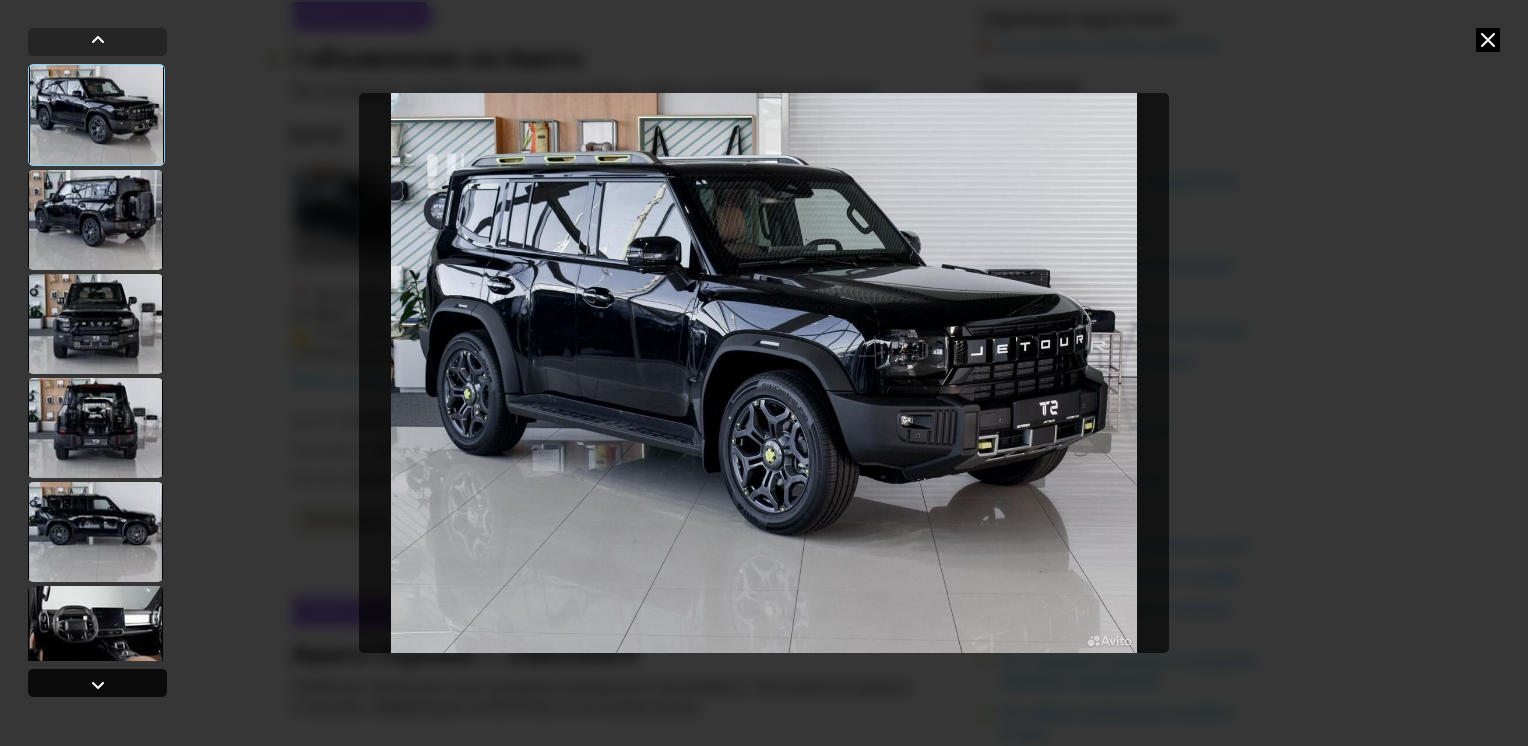 click at bounding box center [98, 685] 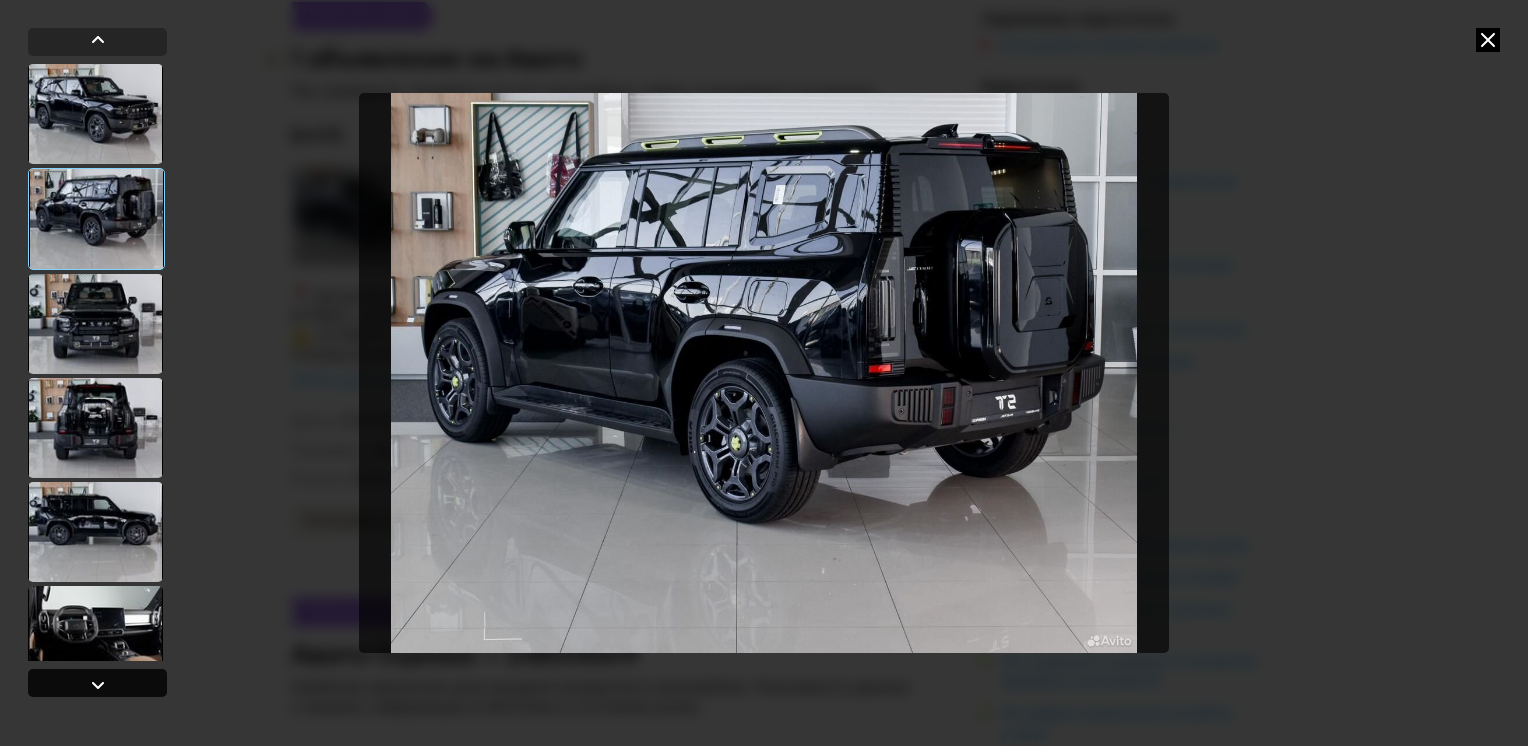 click at bounding box center [98, 685] 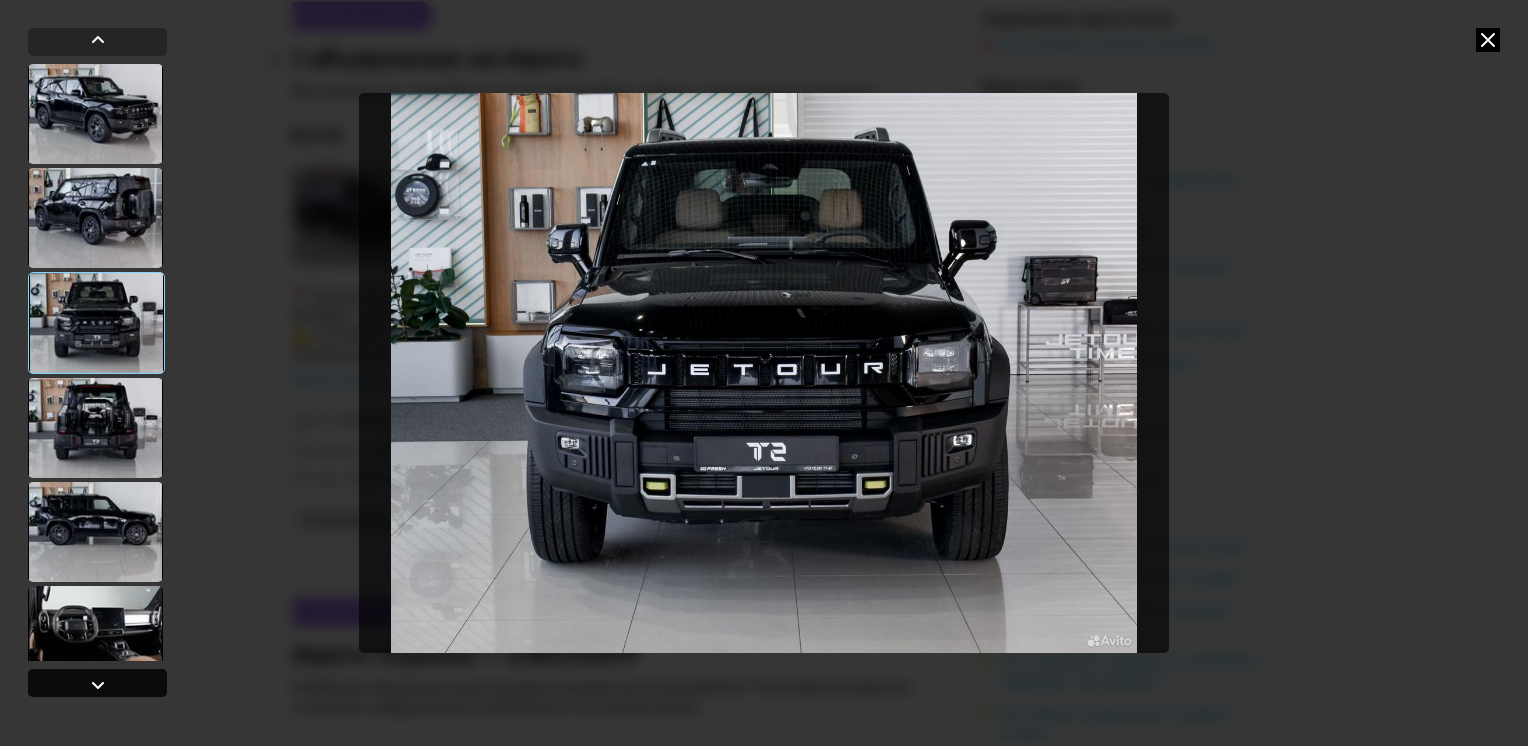 click at bounding box center [98, 685] 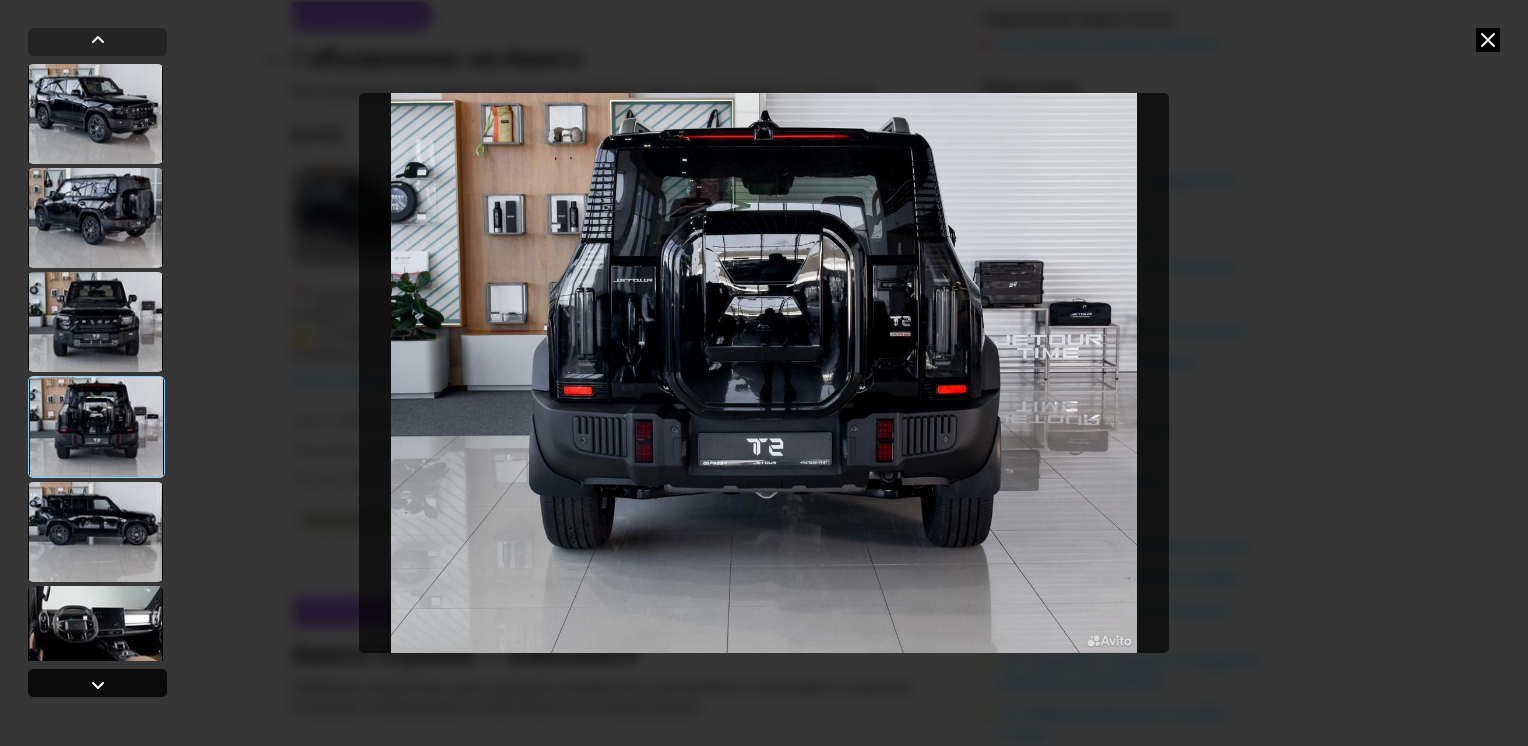 click at bounding box center [98, 685] 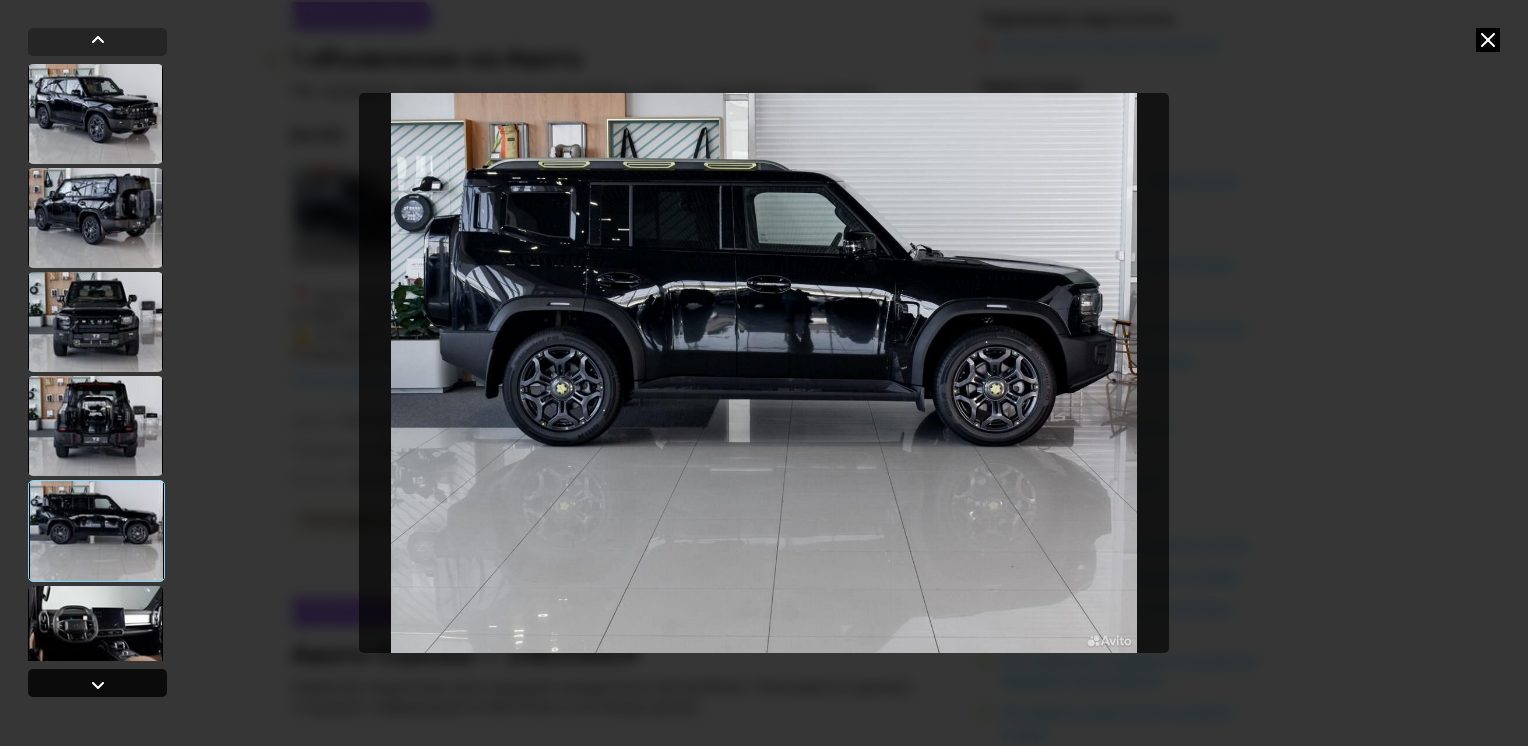 click at bounding box center [98, 685] 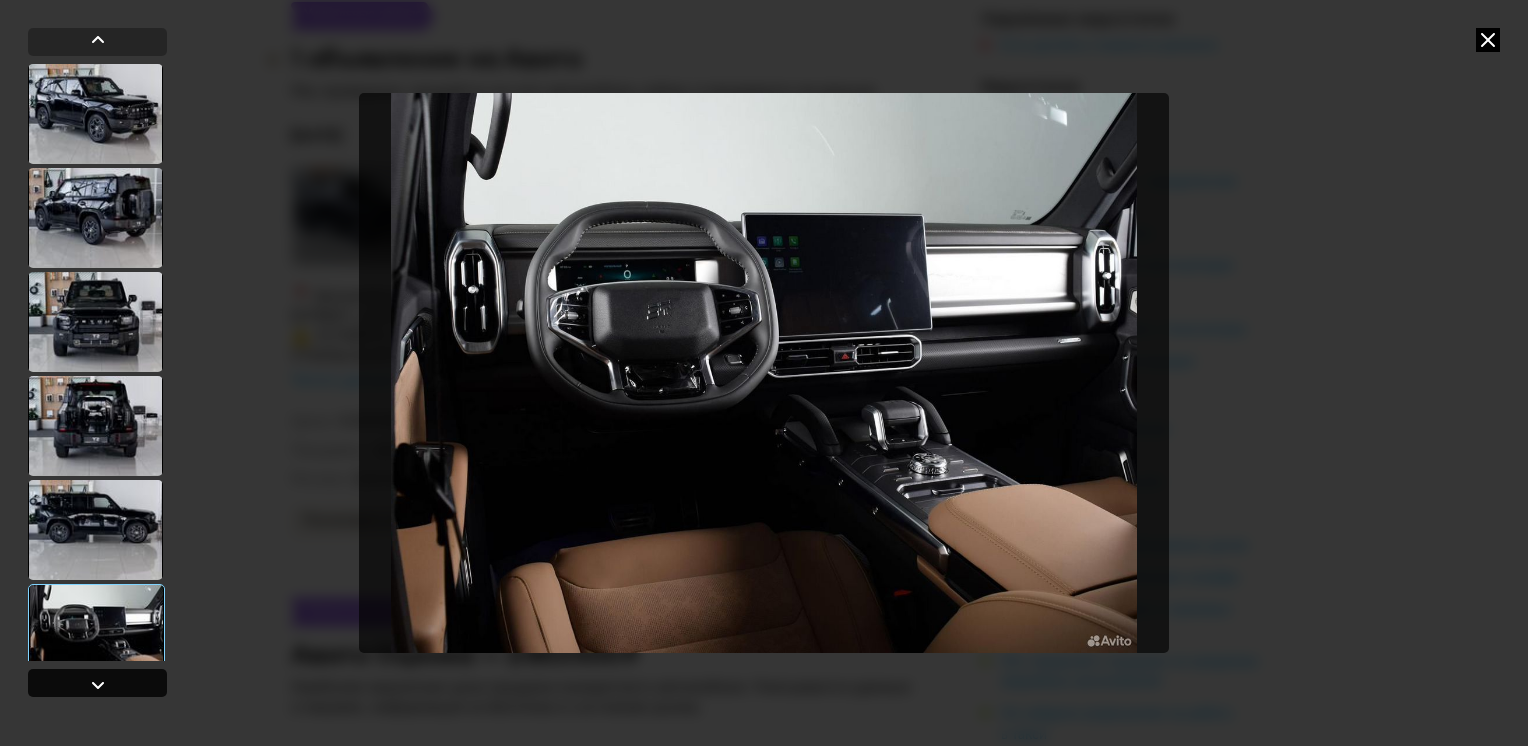 click at bounding box center (98, 685) 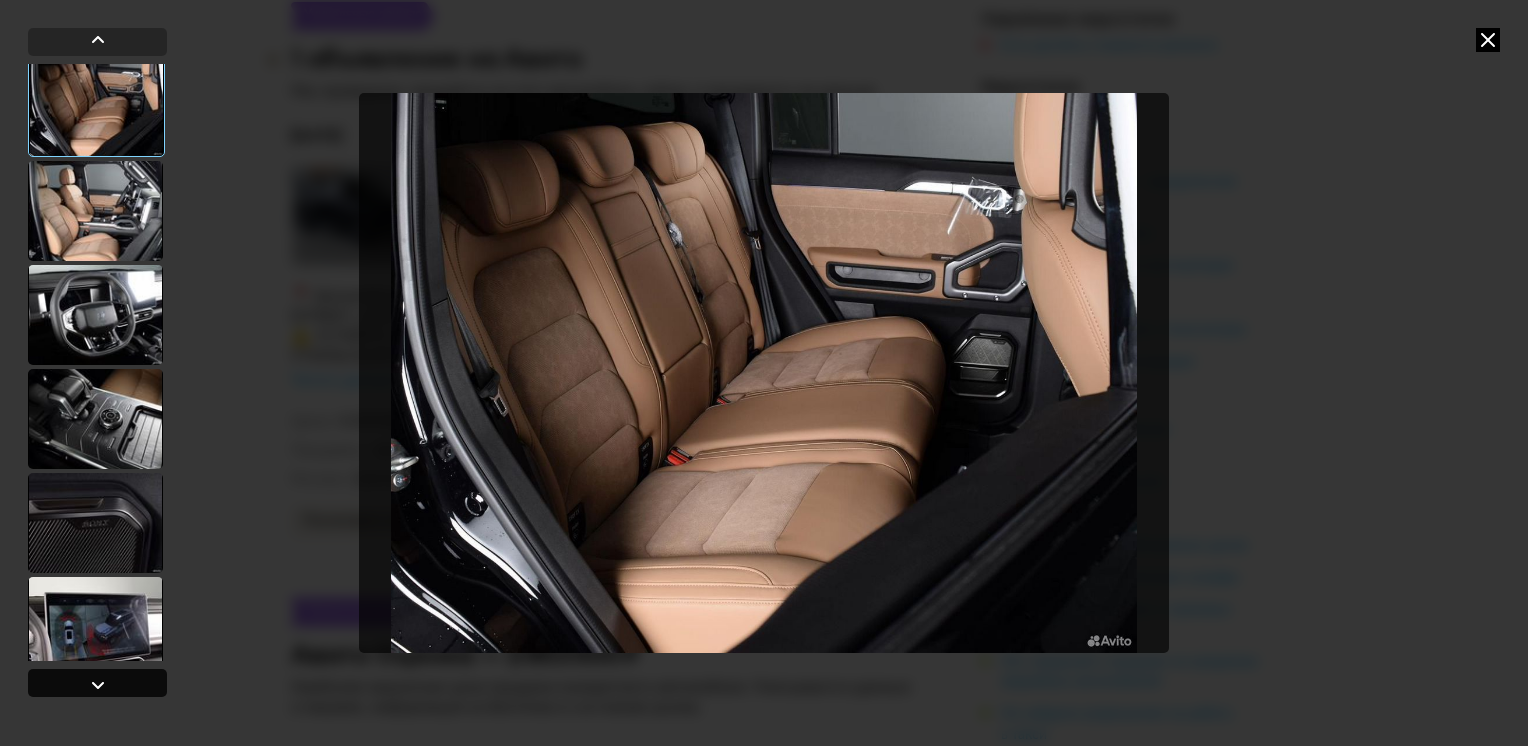 scroll, scrollTop: 632, scrollLeft: 0, axis: vertical 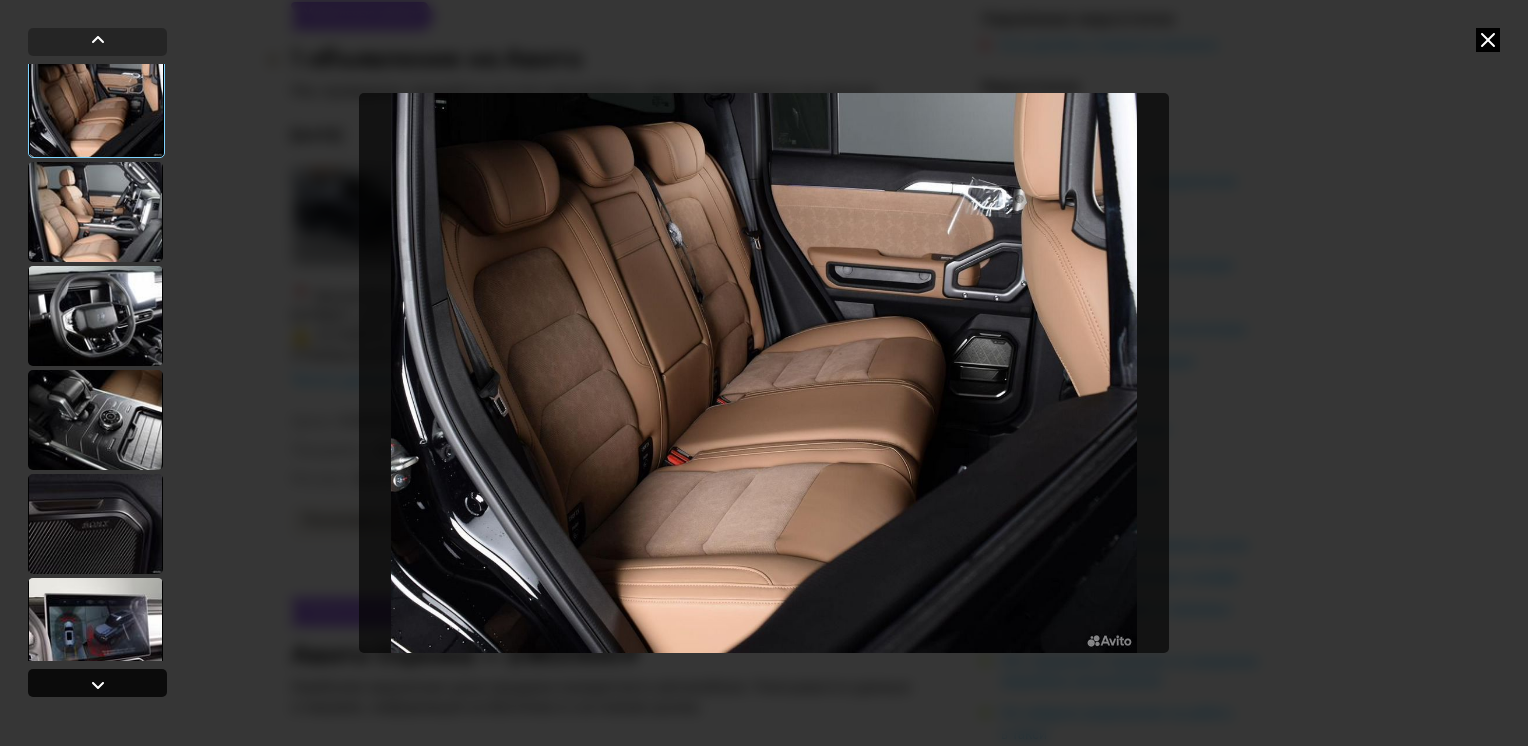 click at bounding box center [98, 685] 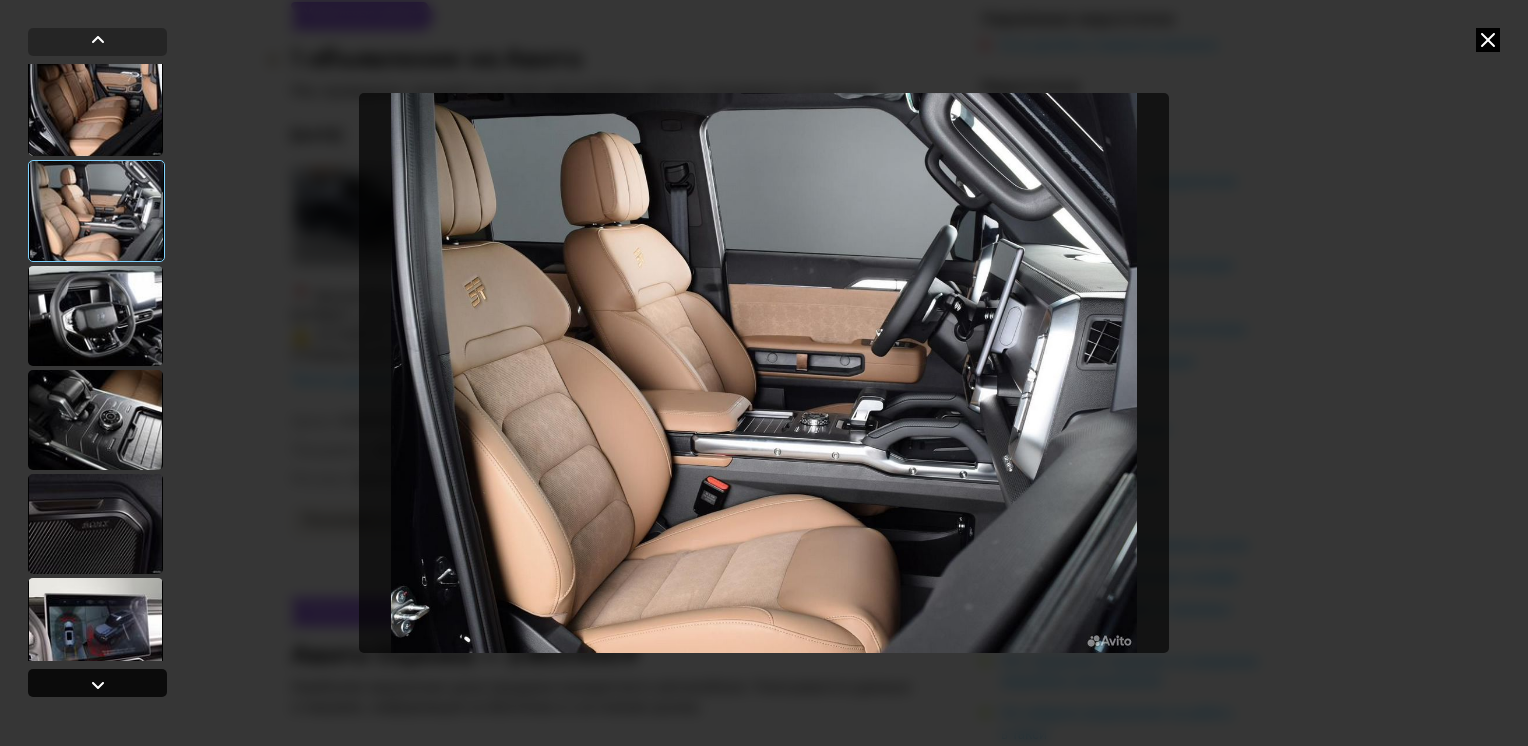 click at bounding box center [98, 685] 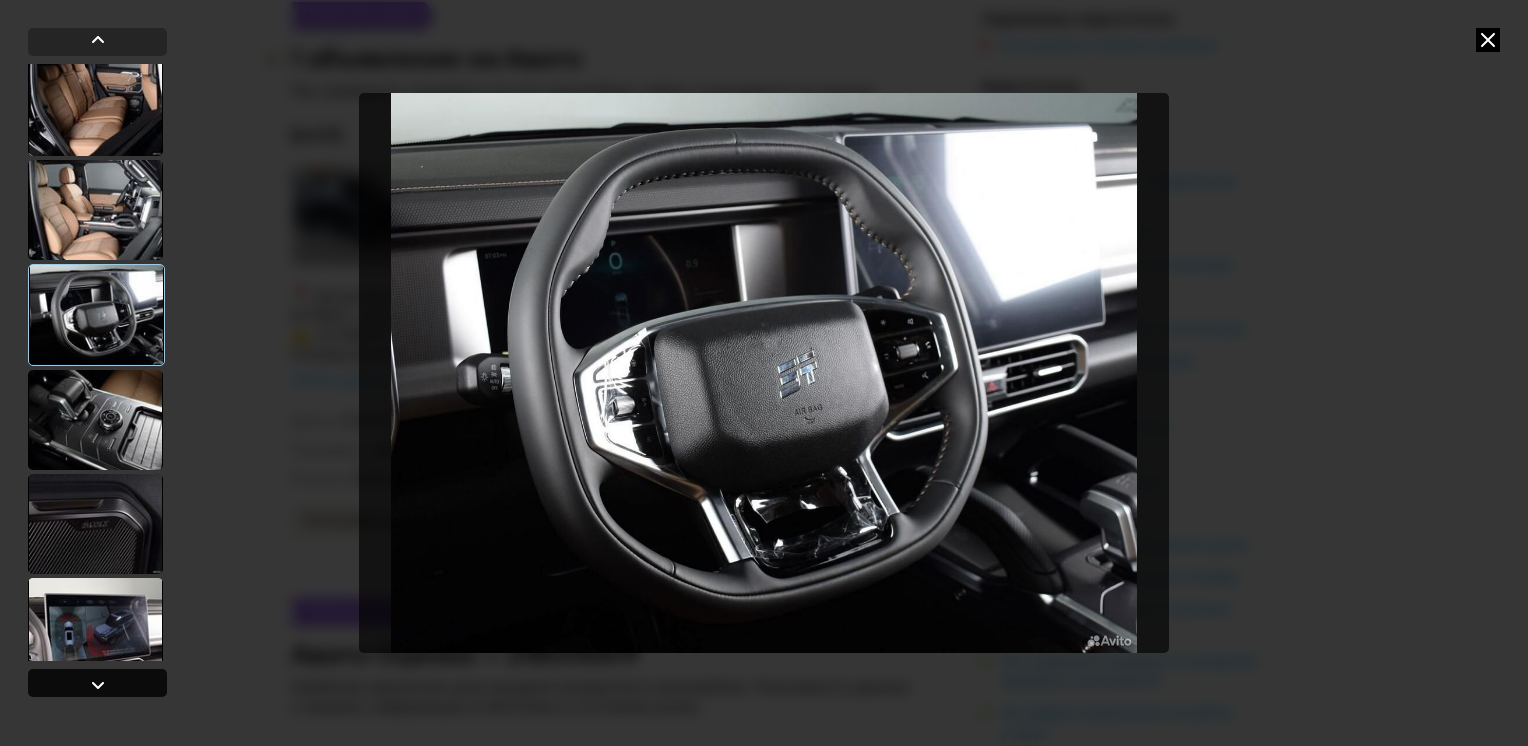 click at bounding box center (98, 685) 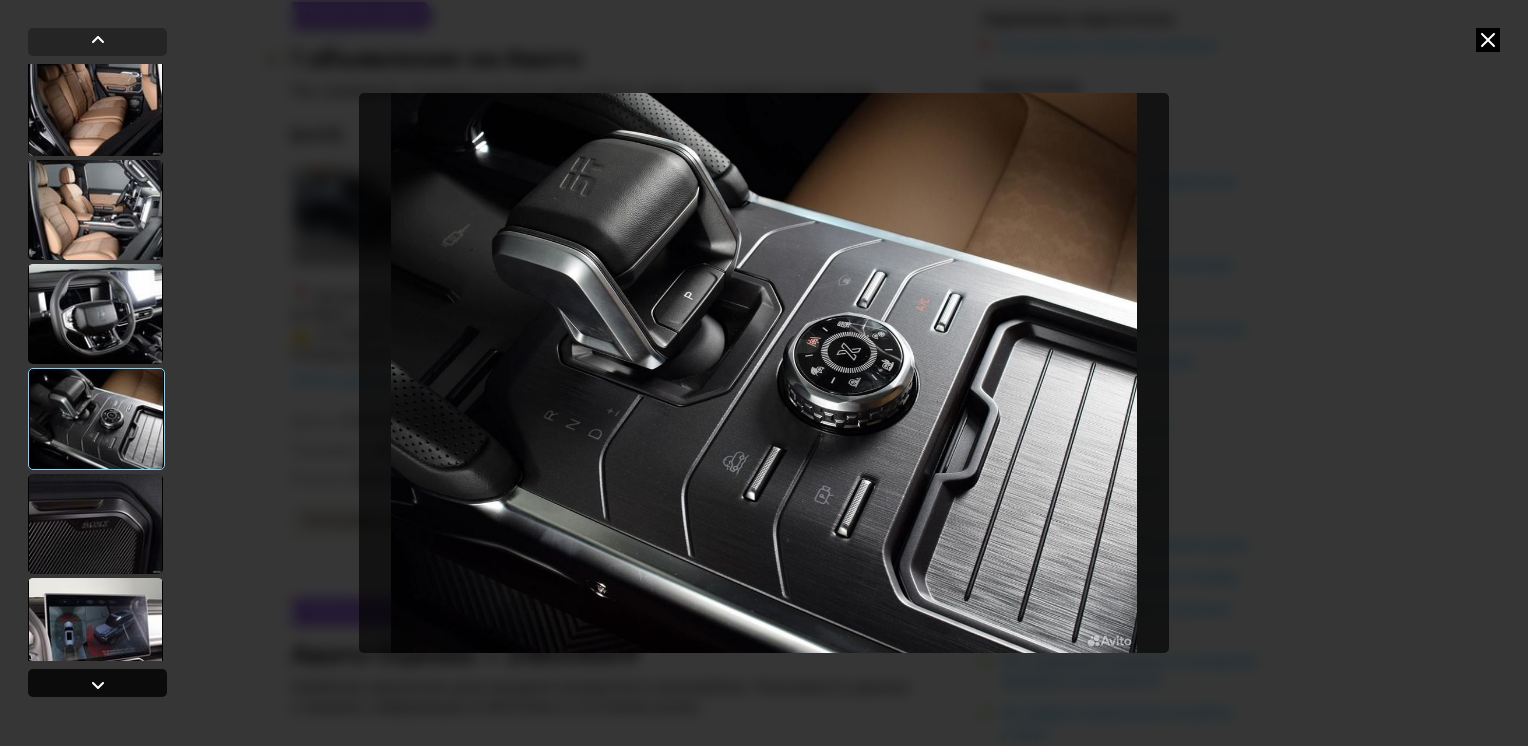 click at bounding box center [98, 685] 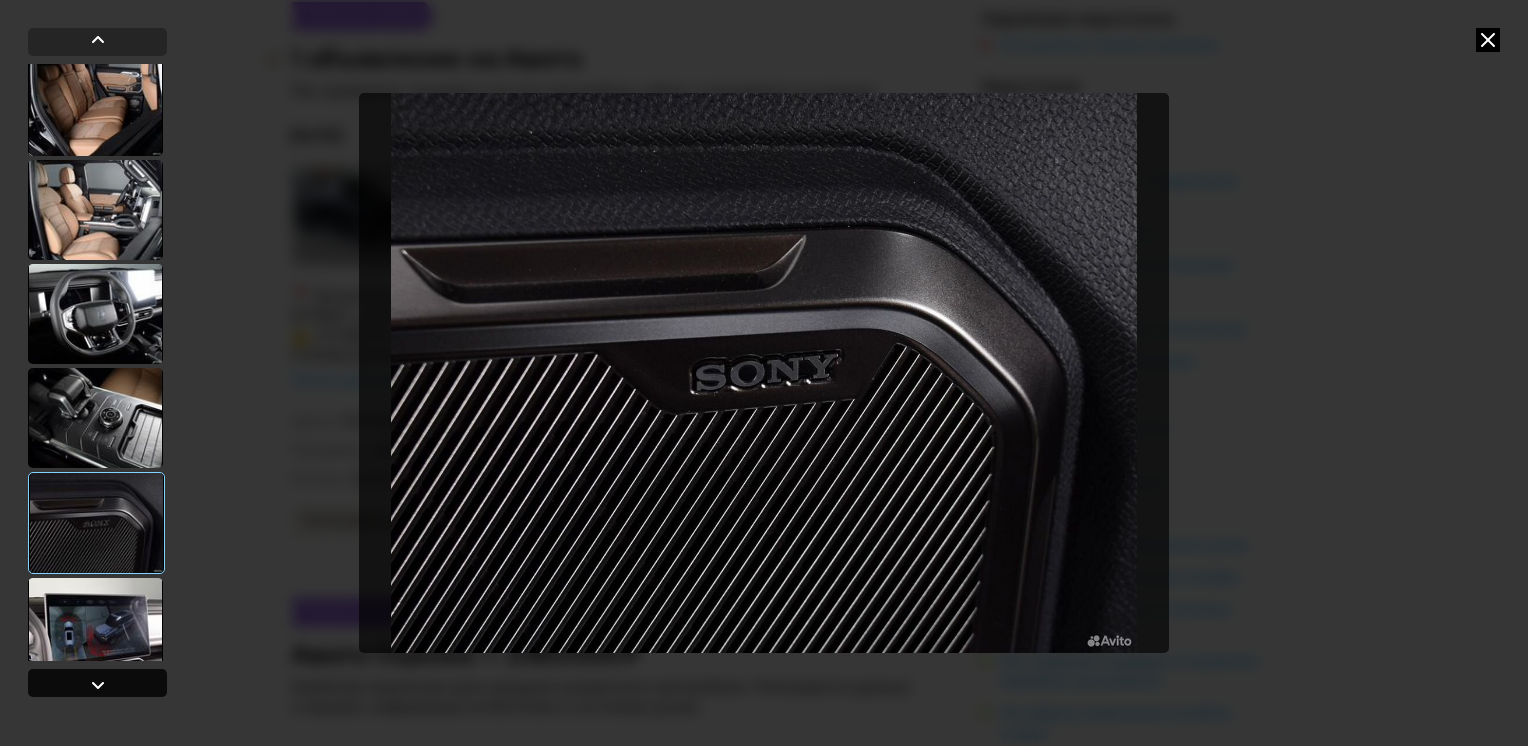click at bounding box center (98, 685) 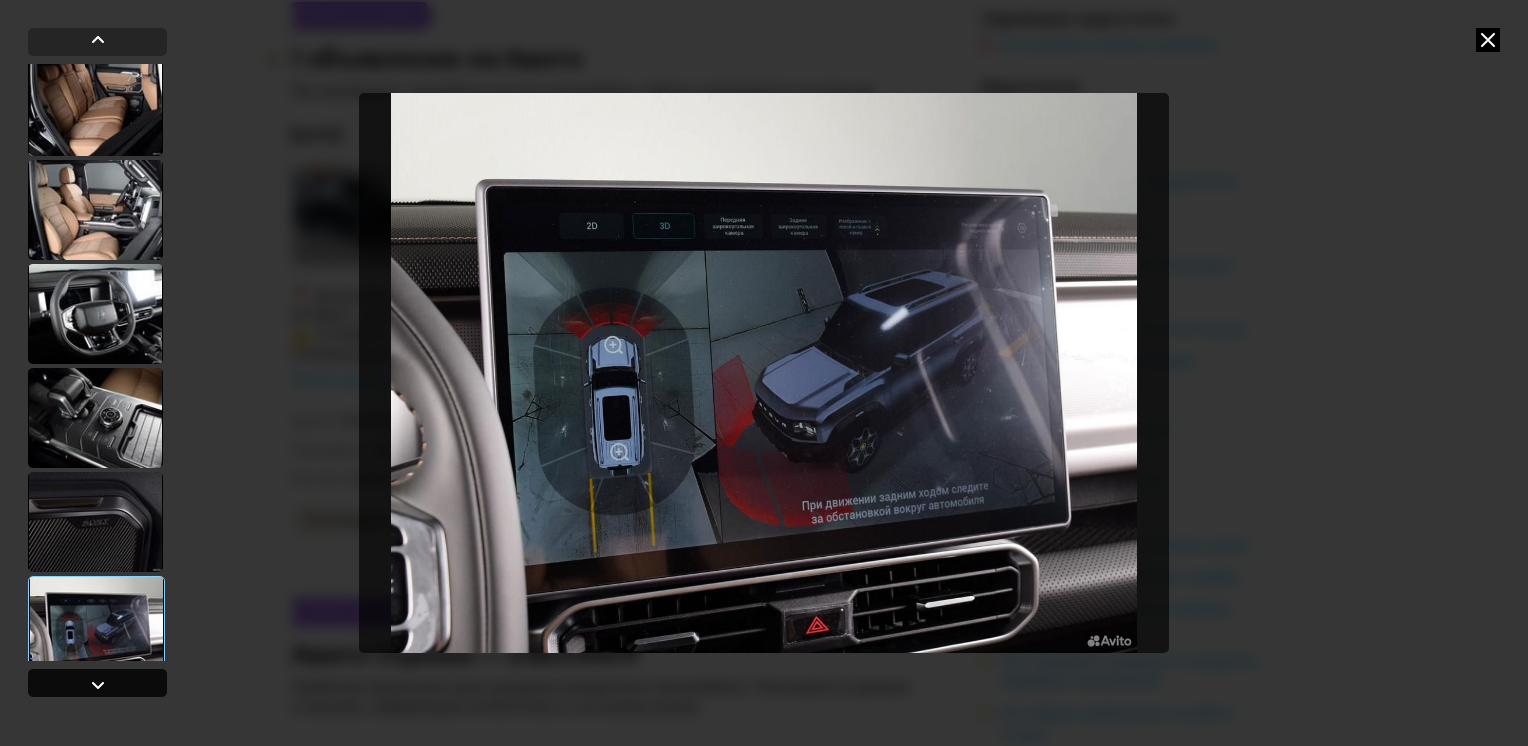 click at bounding box center (98, 685) 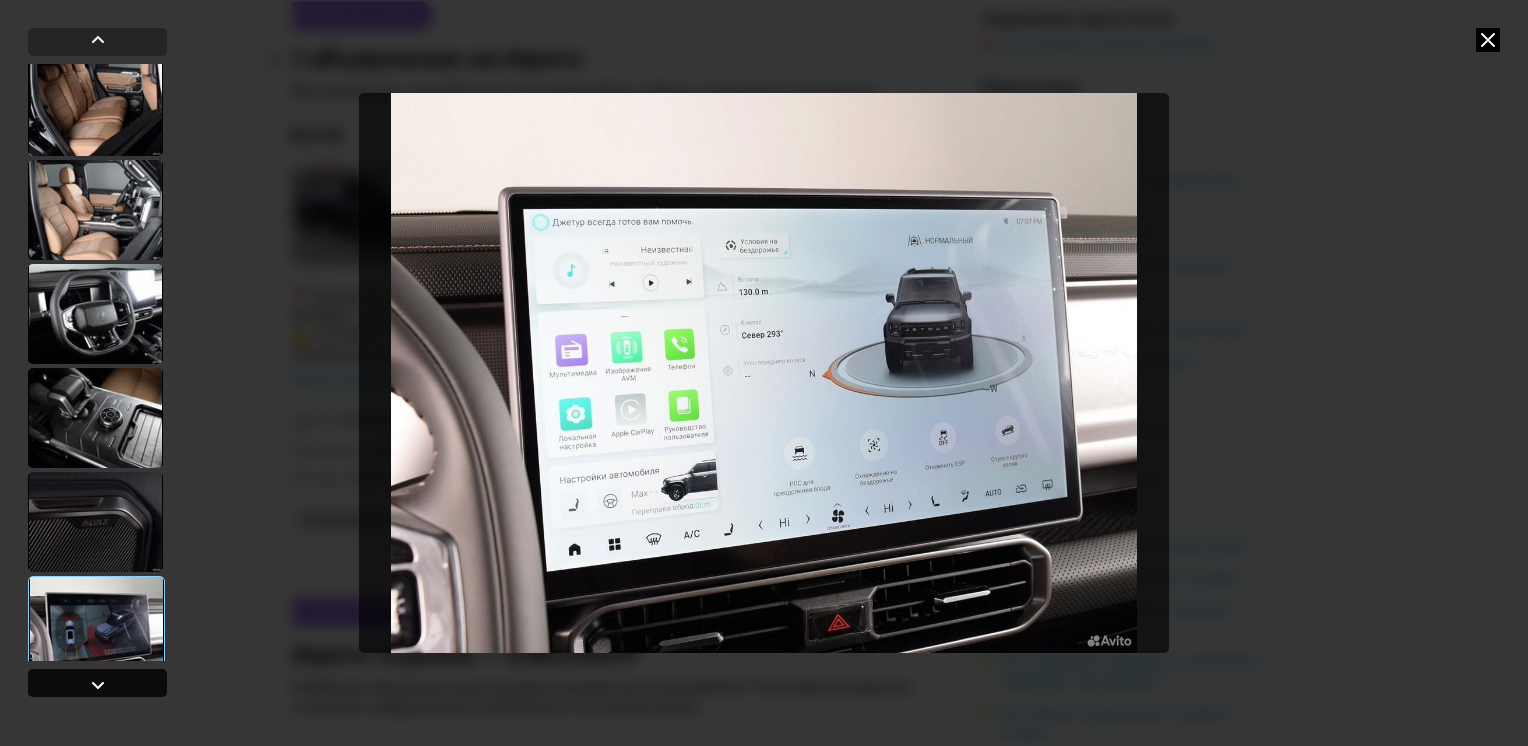 scroll, scrollTop: 1233, scrollLeft: 0, axis: vertical 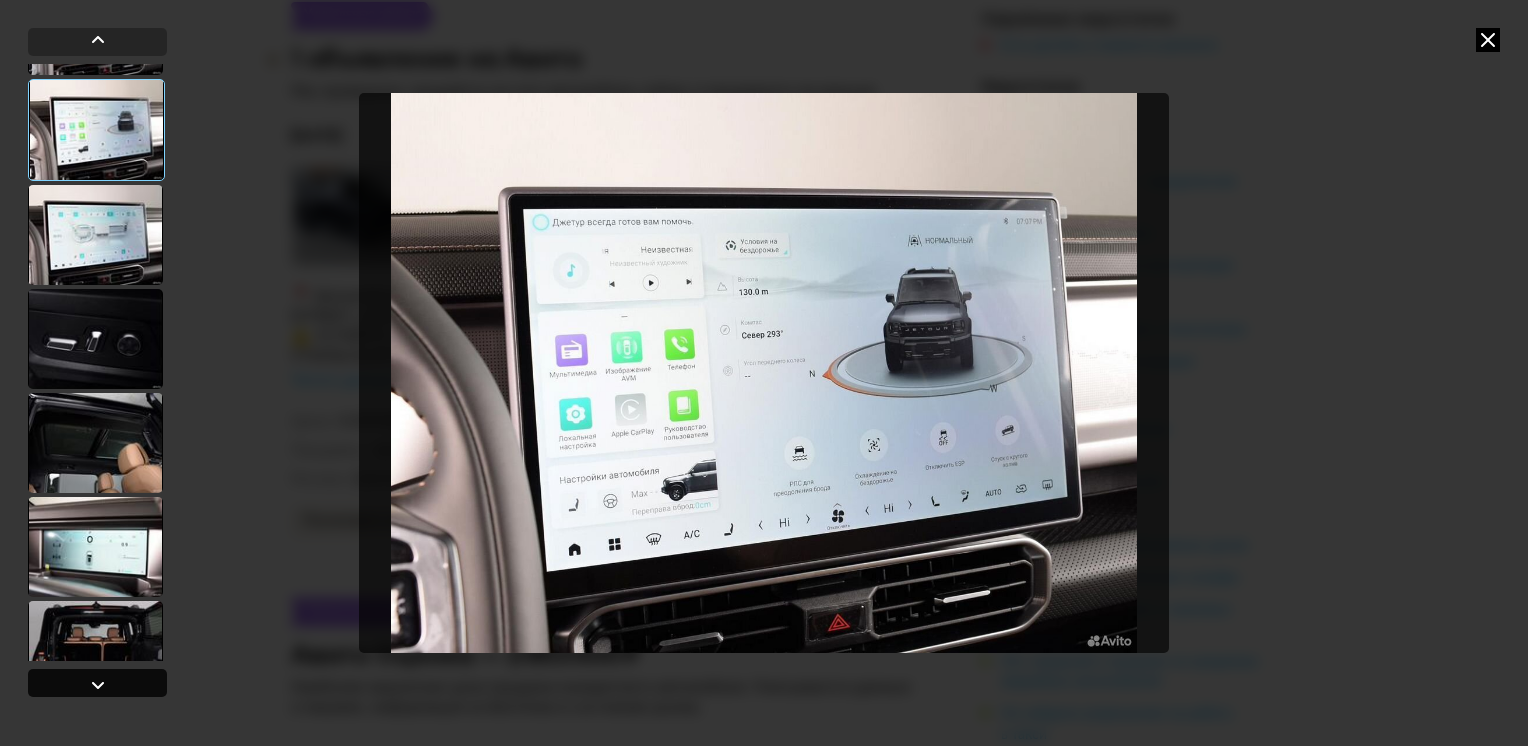 click at bounding box center [98, 685] 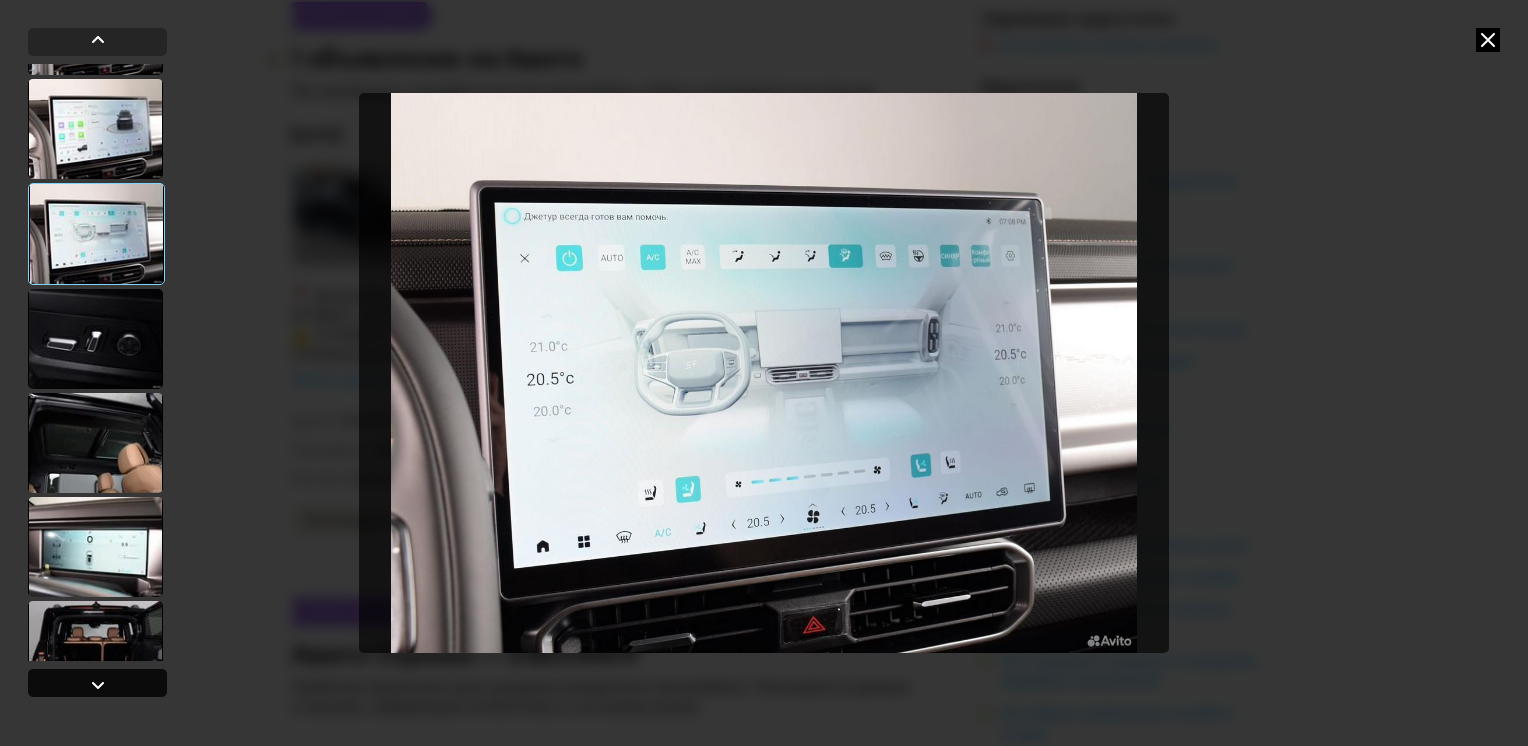 click at bounding box center [98, 685] 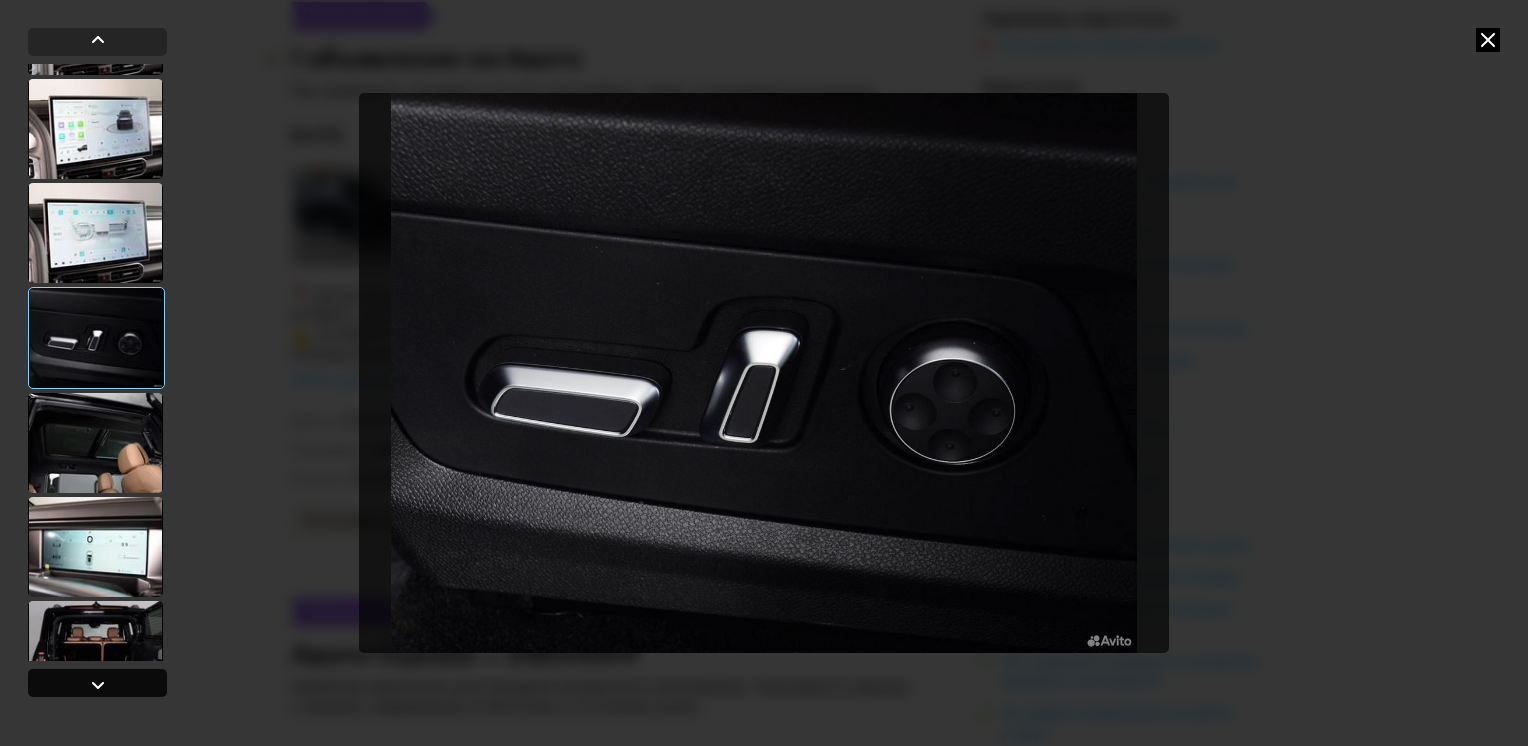 click at bounding box center (98, 685) 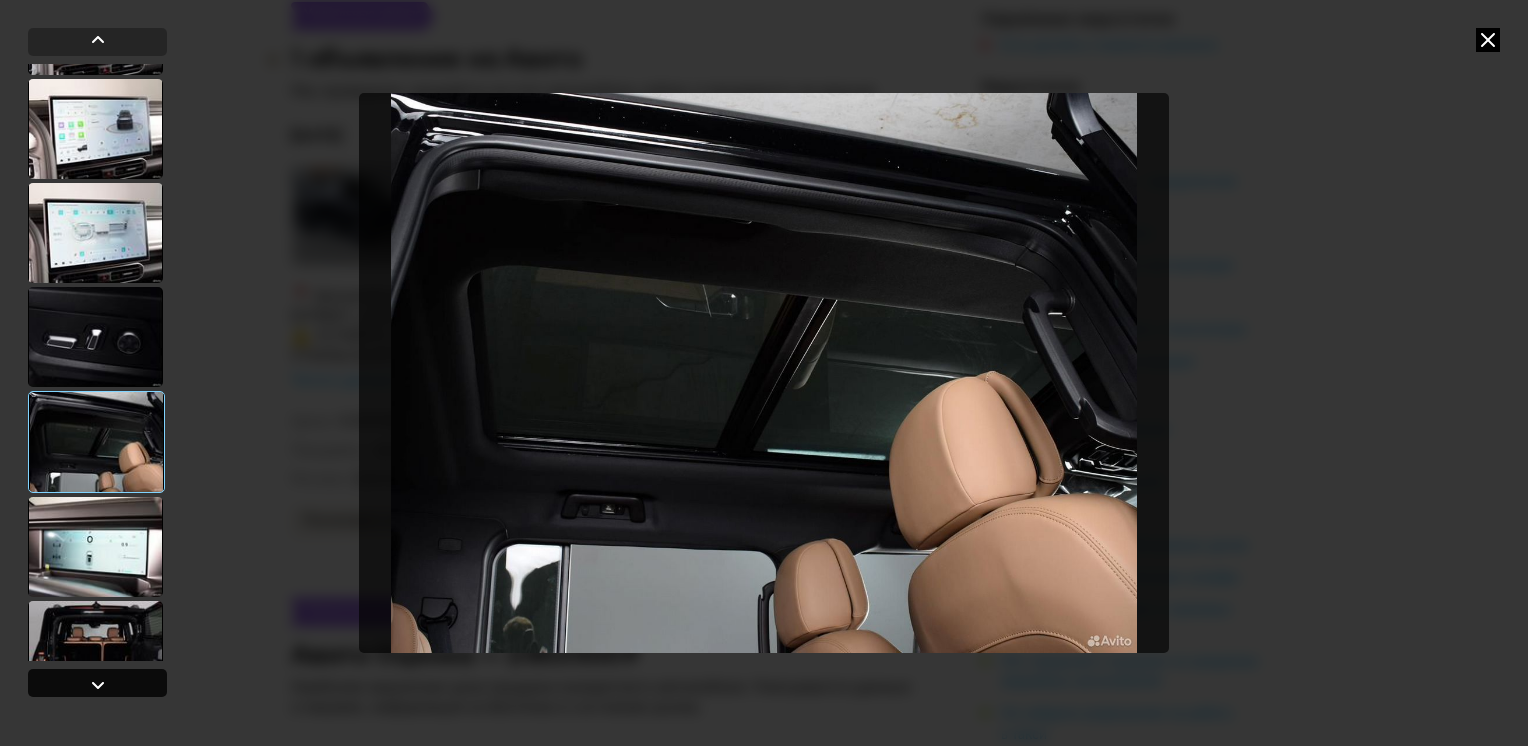 click at bounding box center [98, 685] 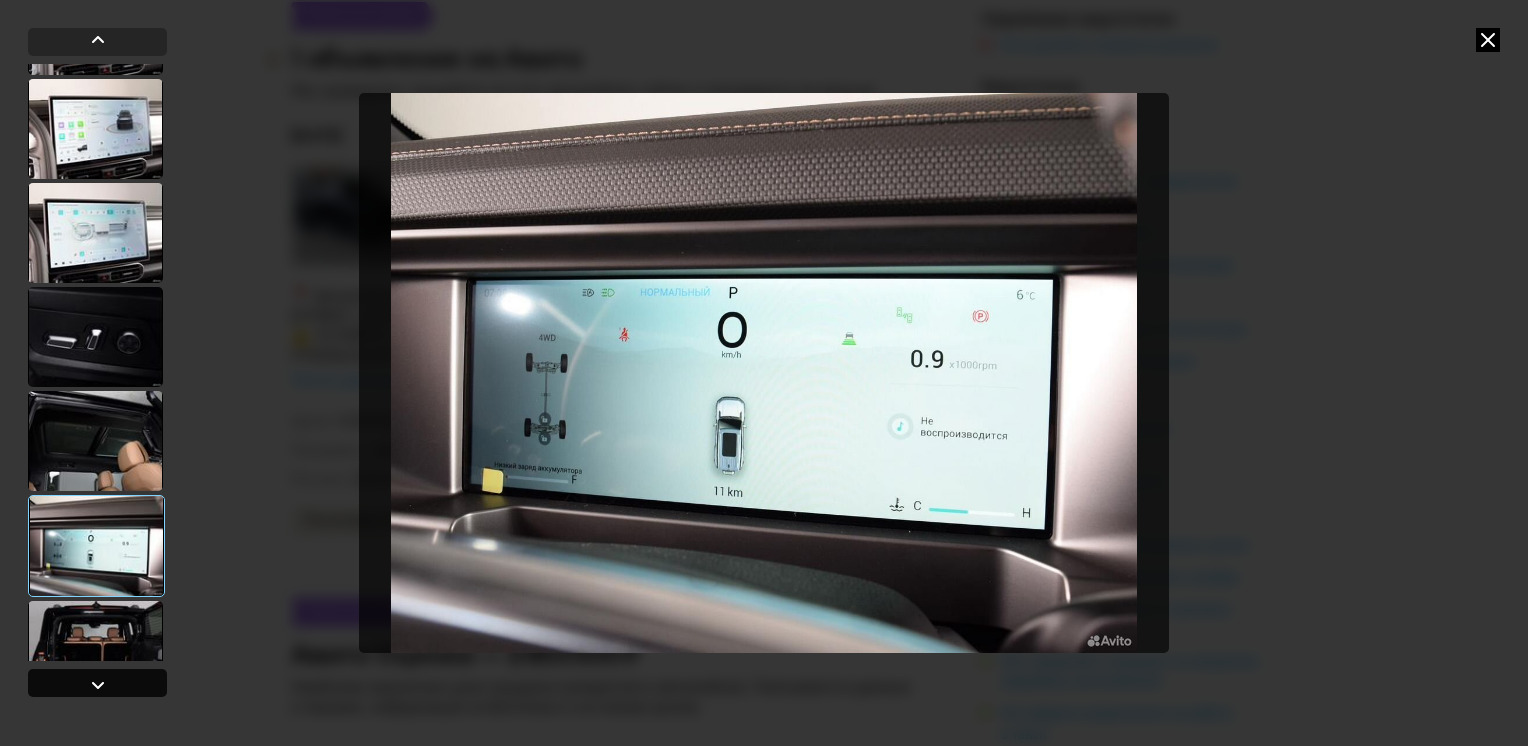 click at bounding box center [98, 685] 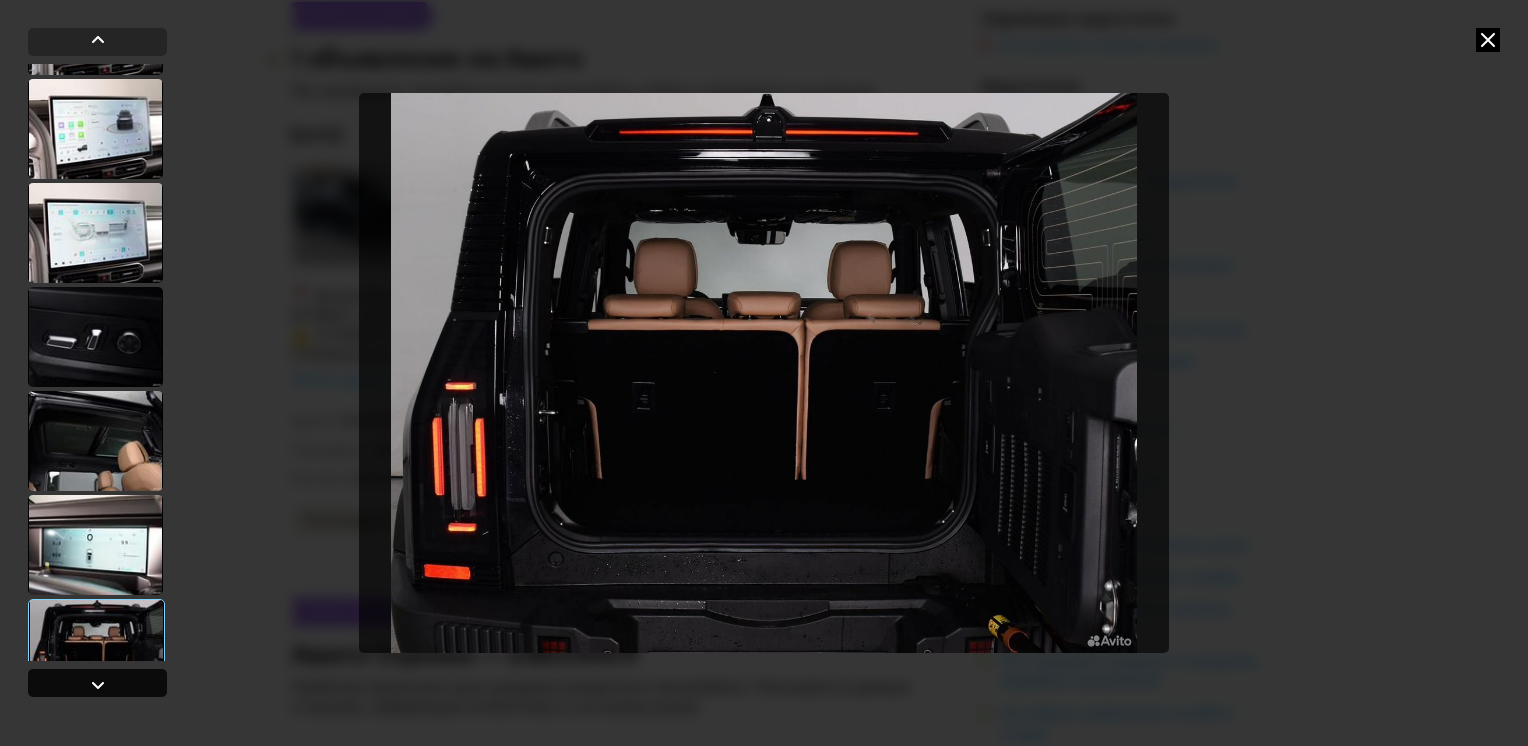 click at bounding box center (98, 685) 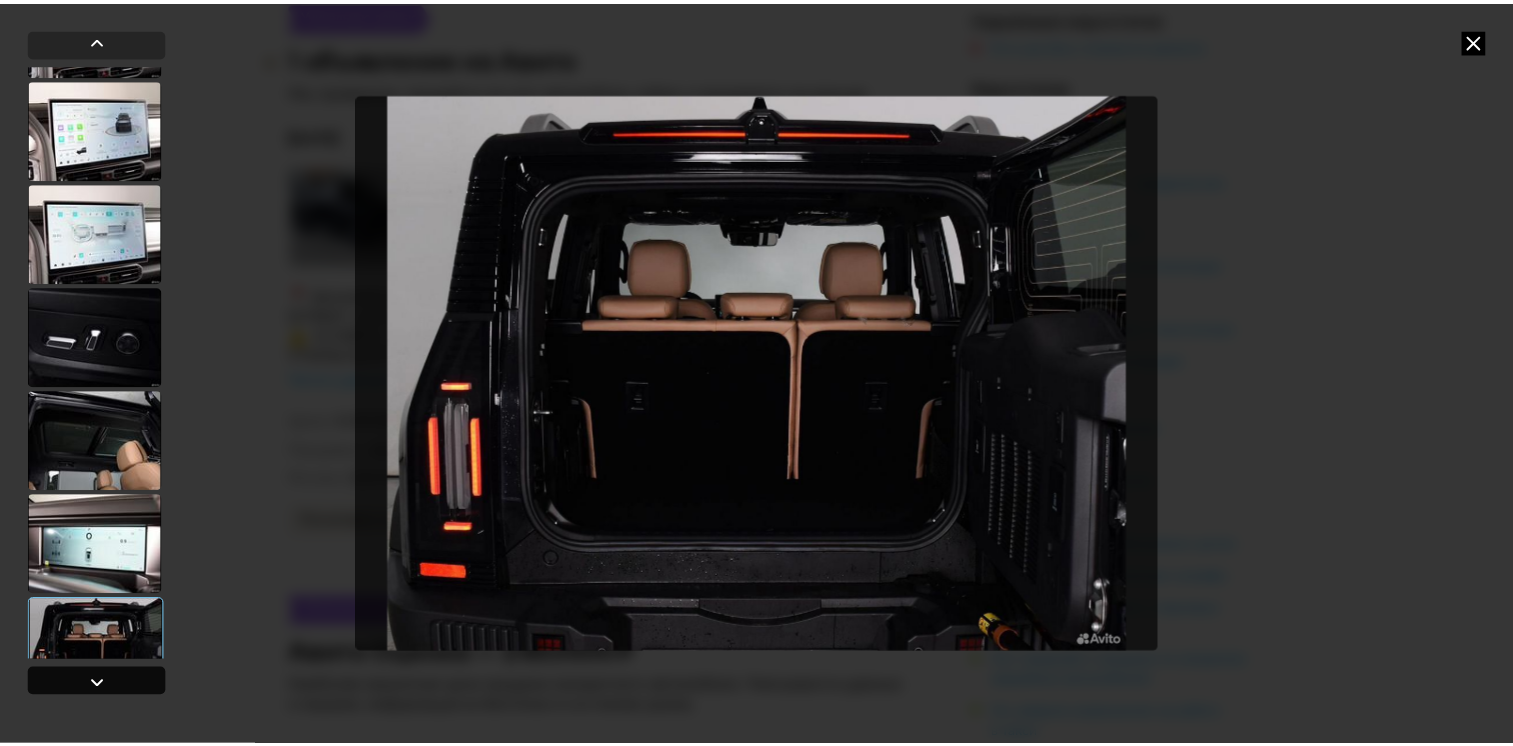 scroll, scrollTop: 1276, scrollLeft: 0, axis: vertical 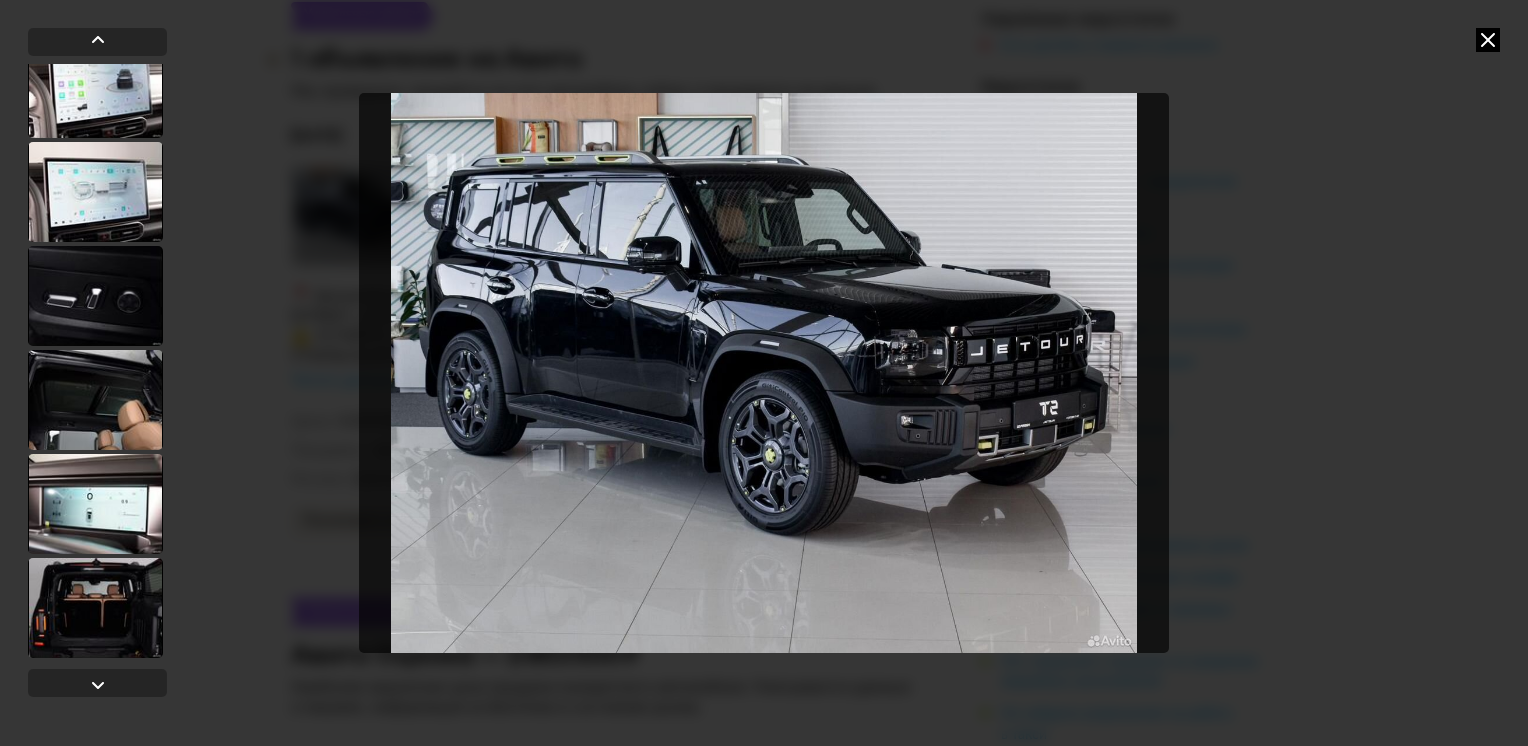 click at bounding box center [764, 373] 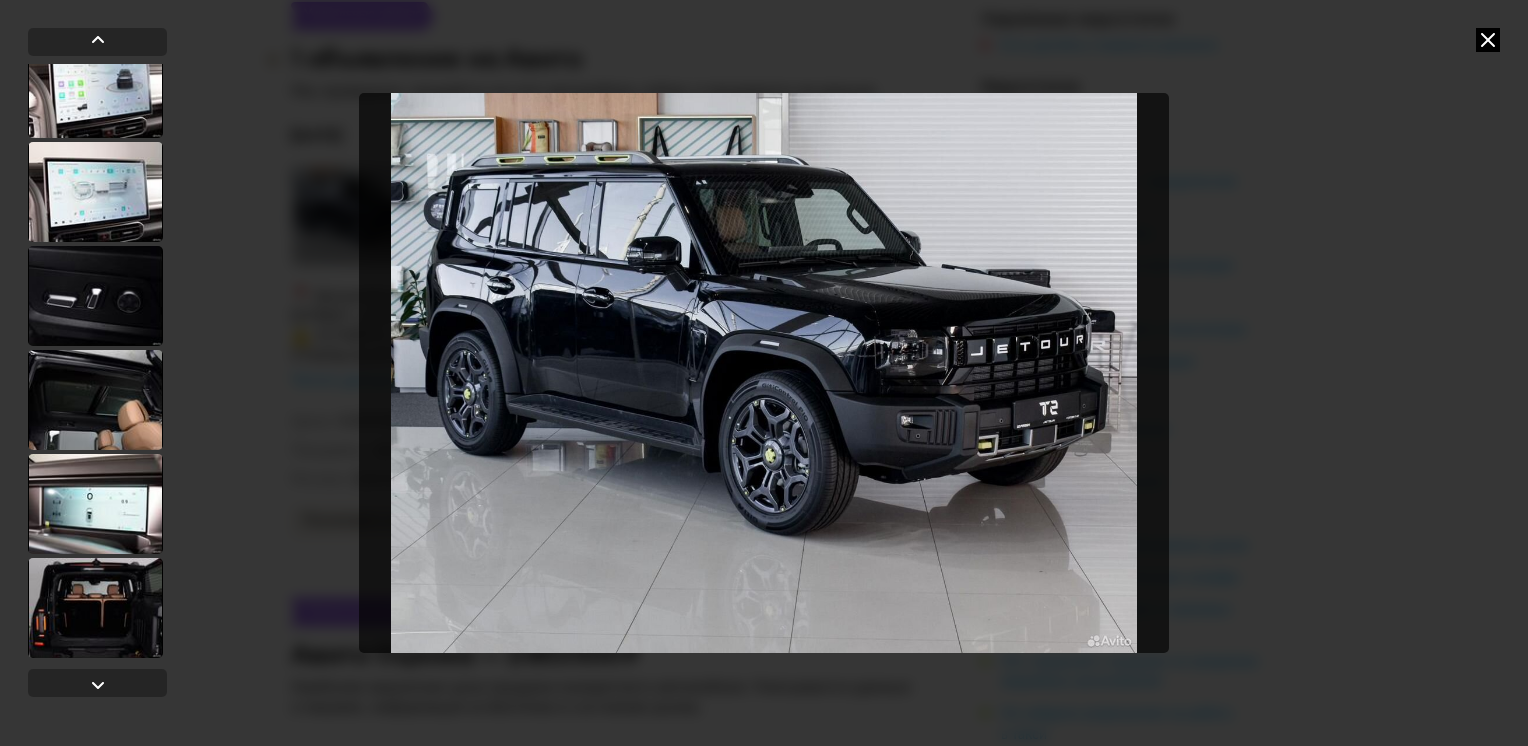 click at bounding box center [1488, 40] 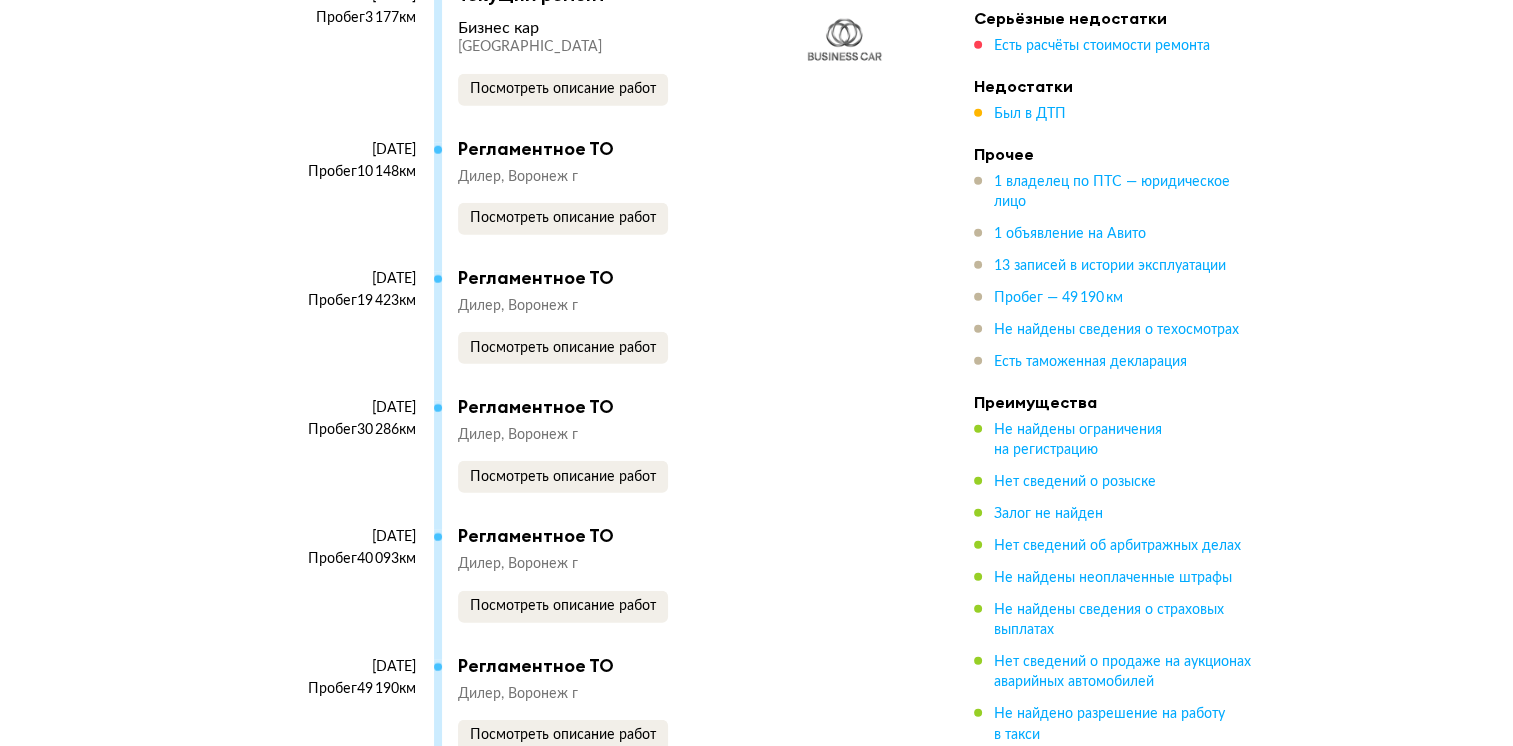 scroll, scrollTop: 5800, scrollLeft: 0, axis: vertical 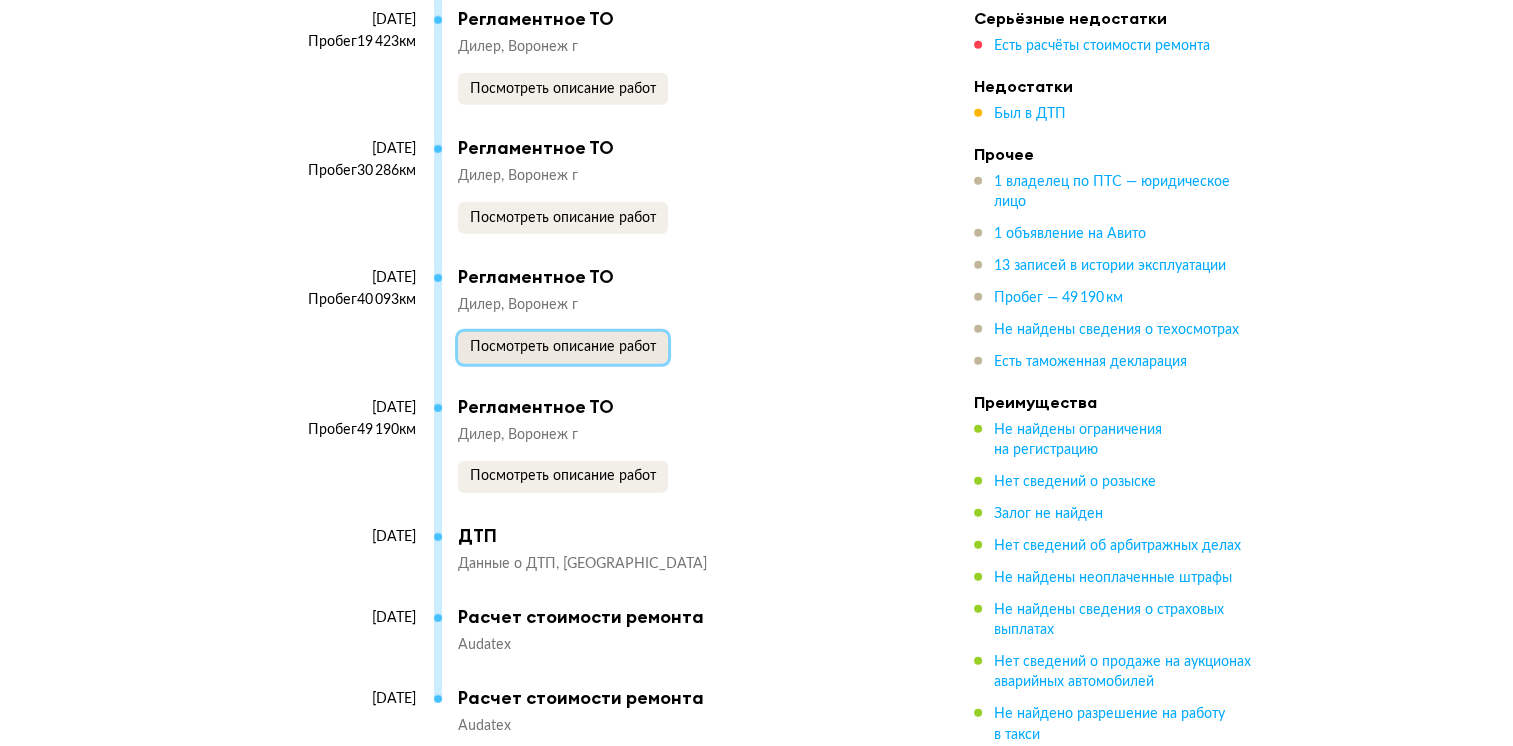 click on "Посмотреть описание работ" at bounding box center (563, 347) 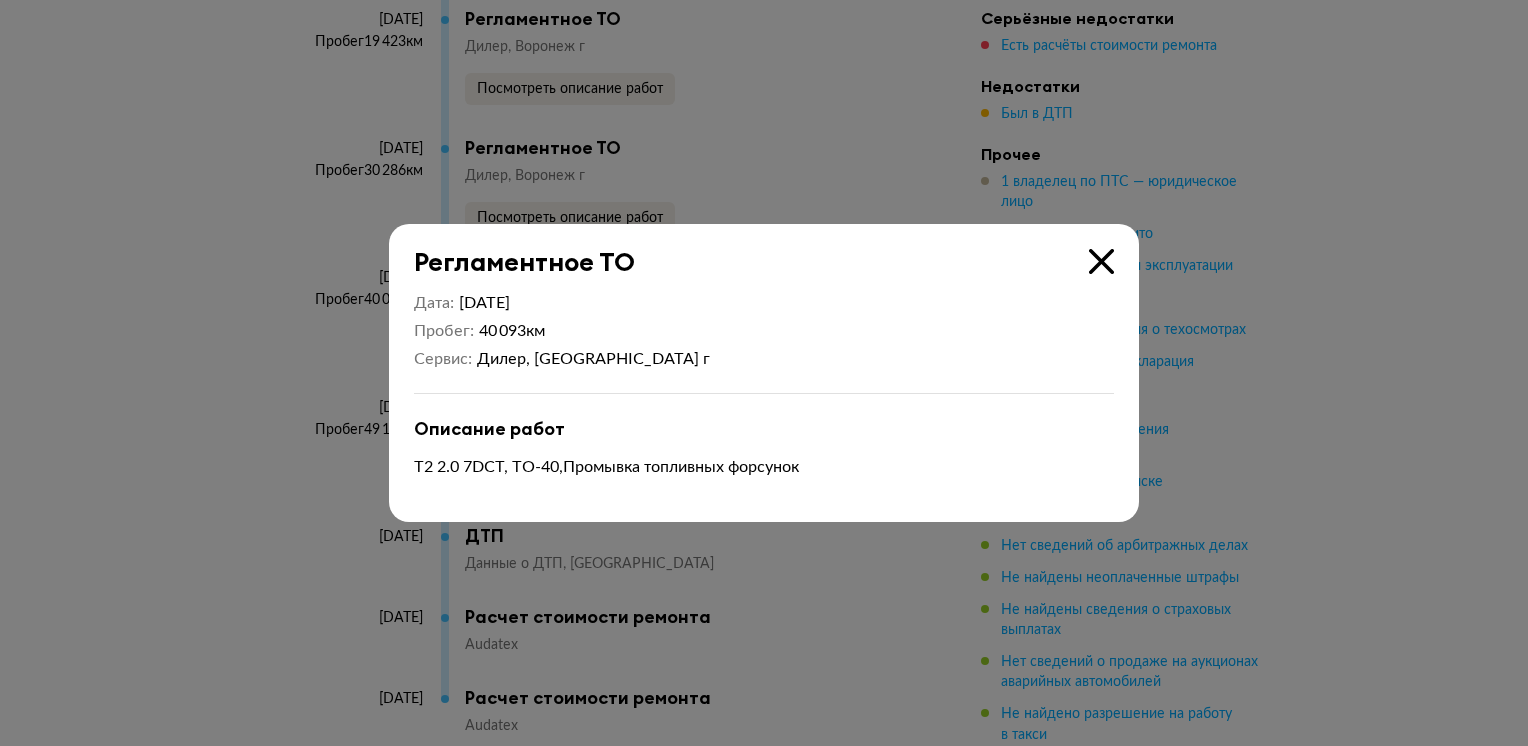 click at bounding box center (1101, 261) 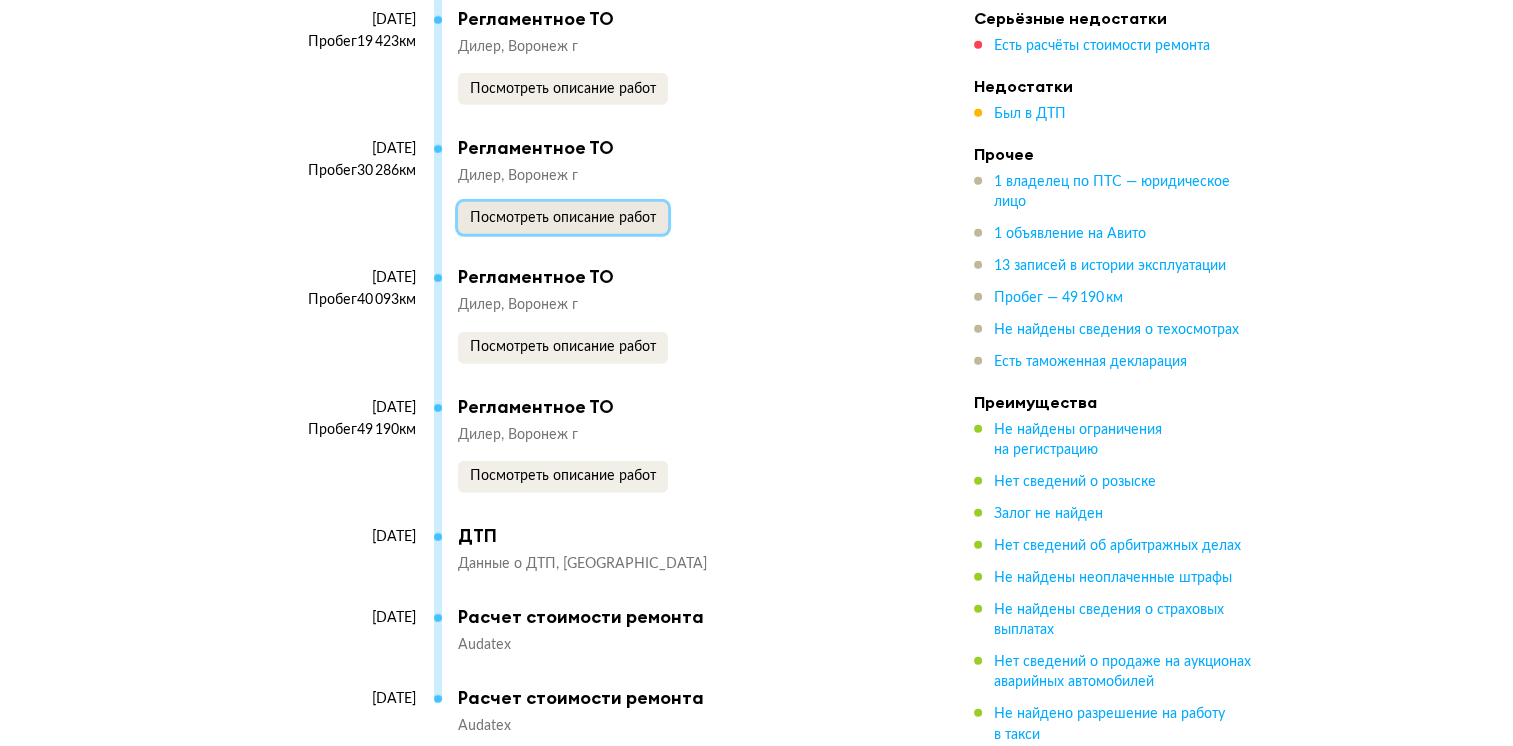 click on "Посмотреть описание работ" at bounding box center (563, 218) 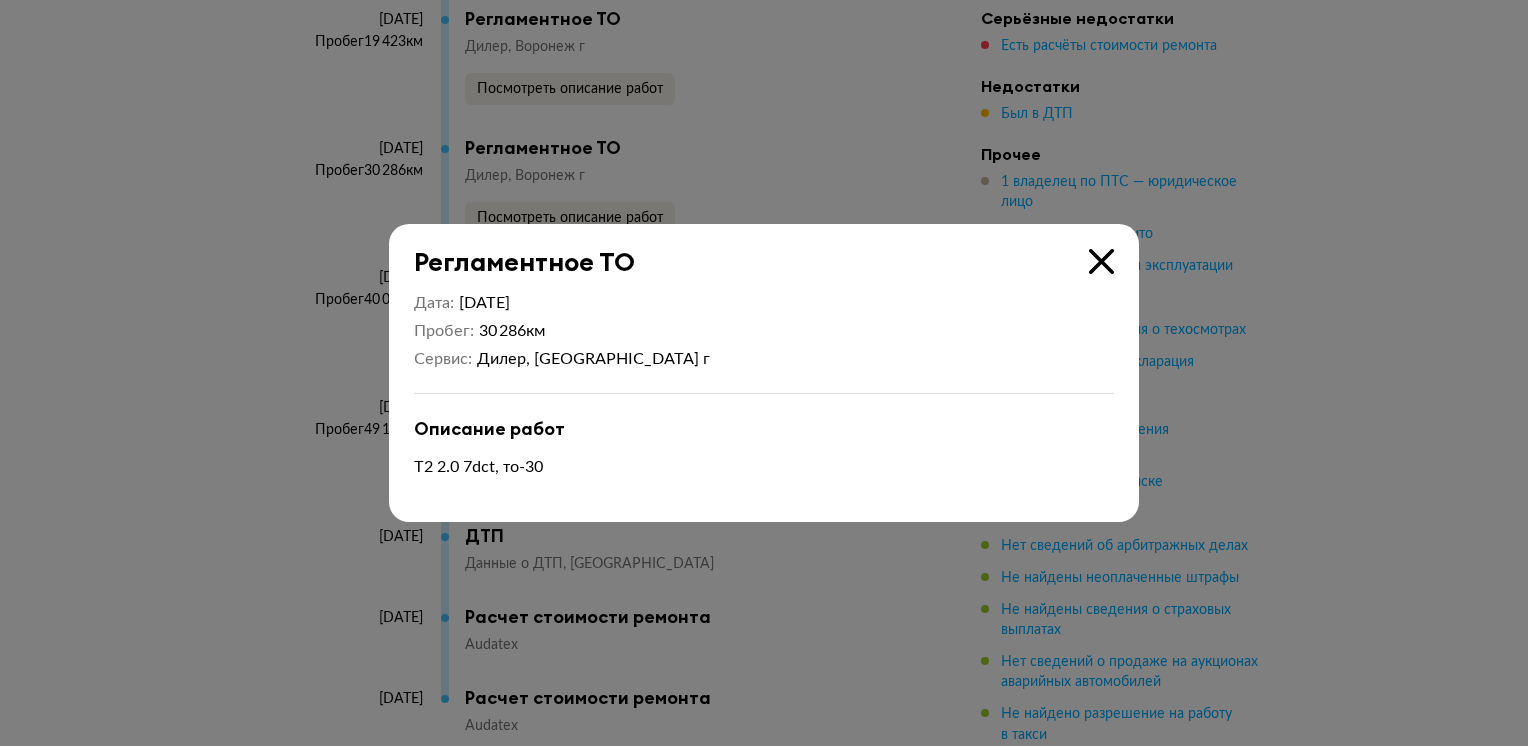click at bounding box center (1101, 261) 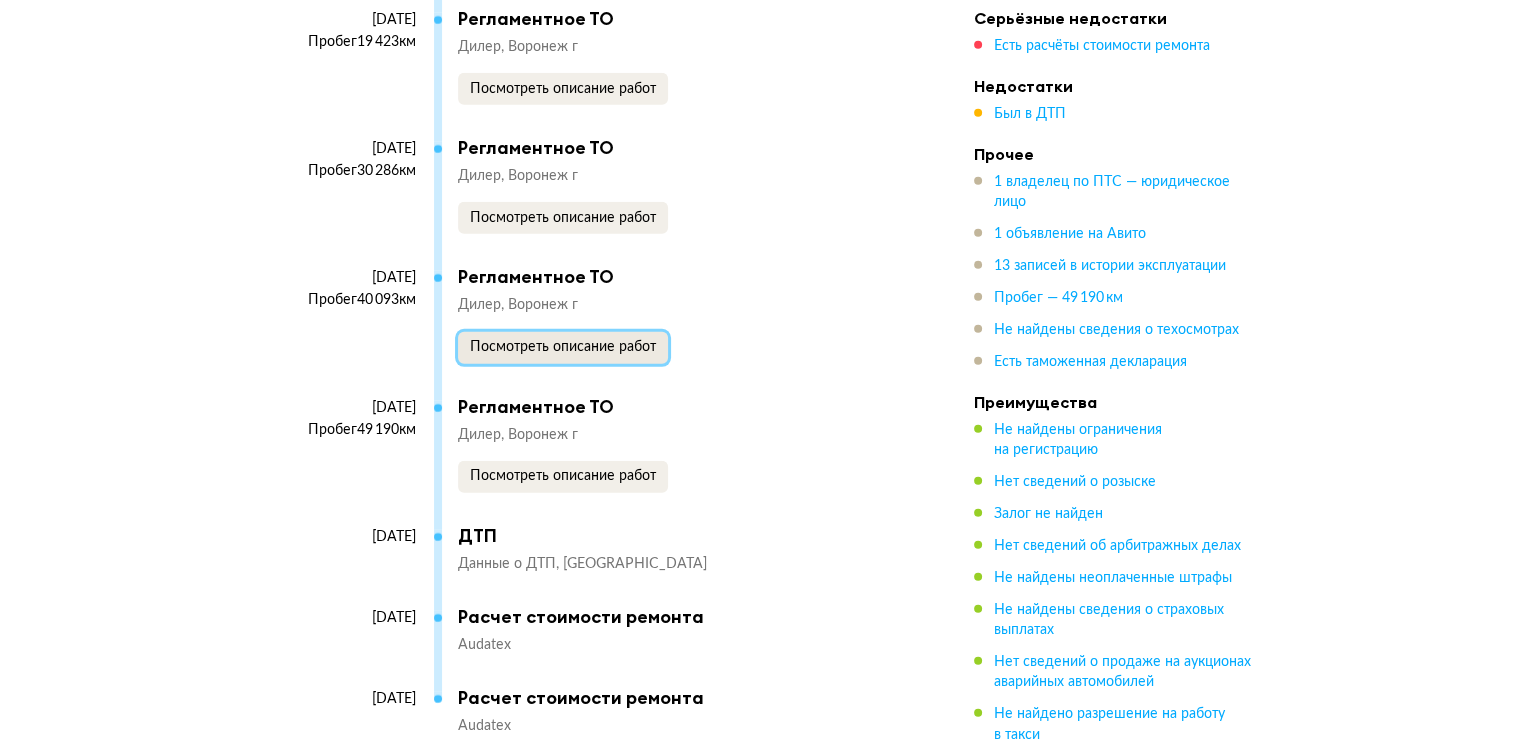 click on "Посмотреть описание работ" at bounding box center [563, 347] 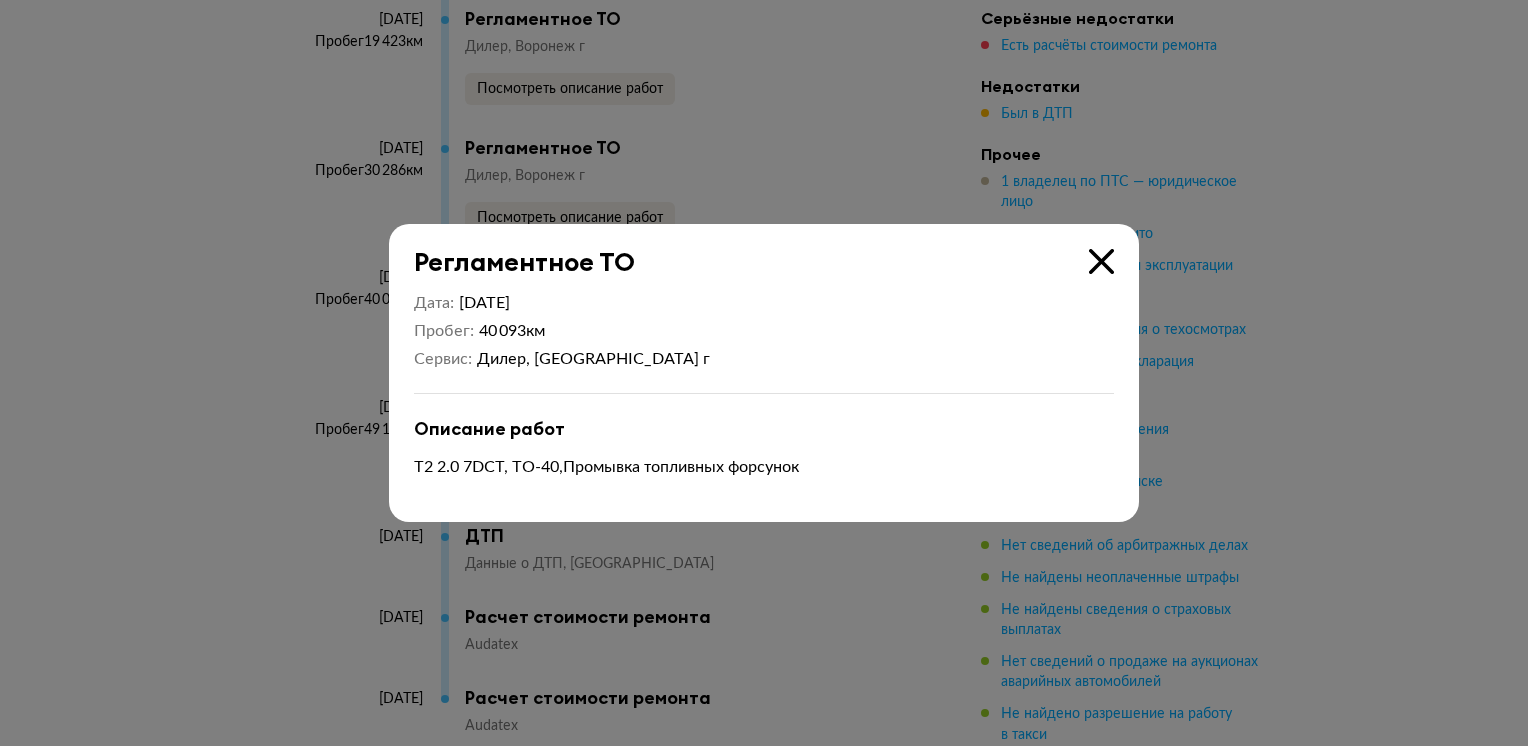 click on "Регламентное ТО" at bounding box center [751, 250] 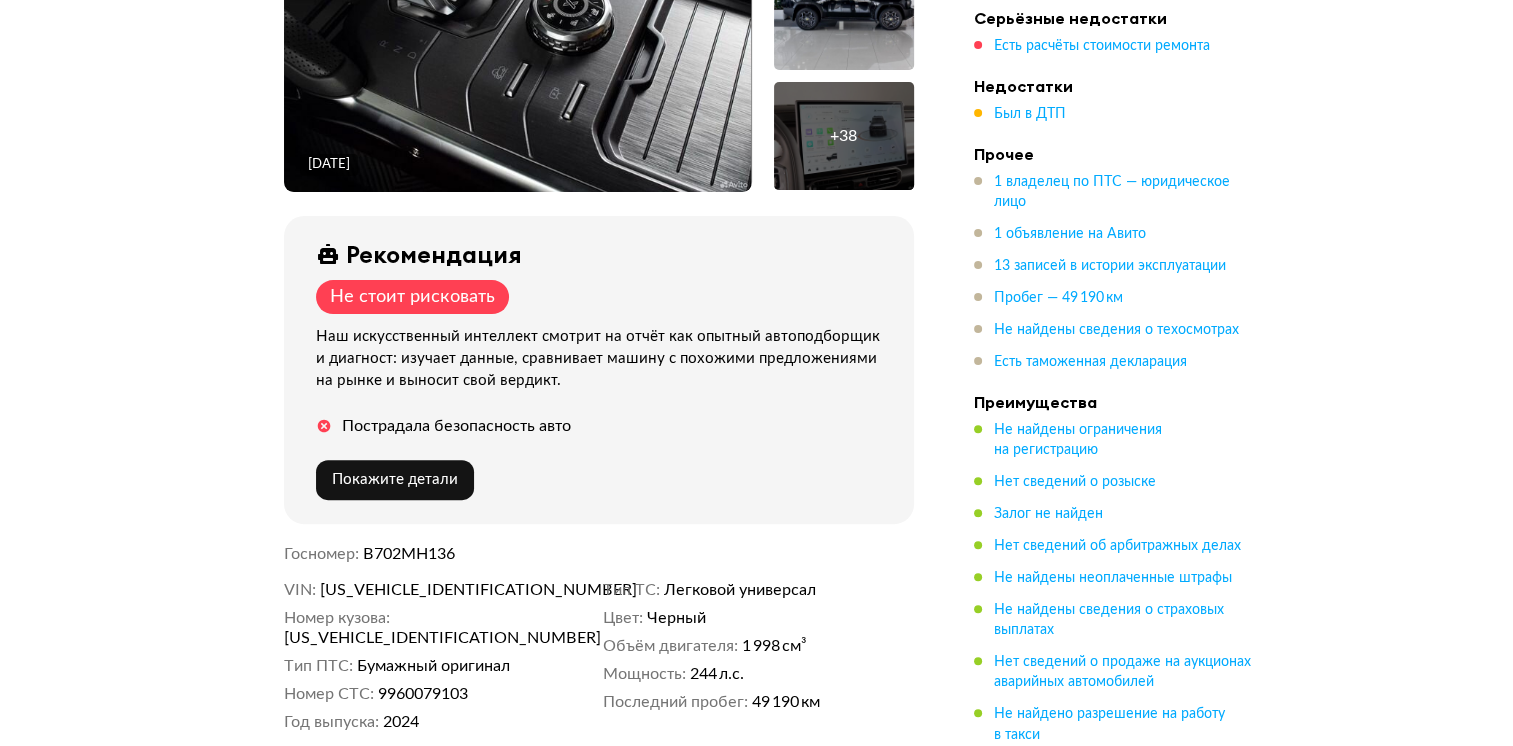 scroll, scrollTop: 200, scrollLeft: 0, axis: vertical 